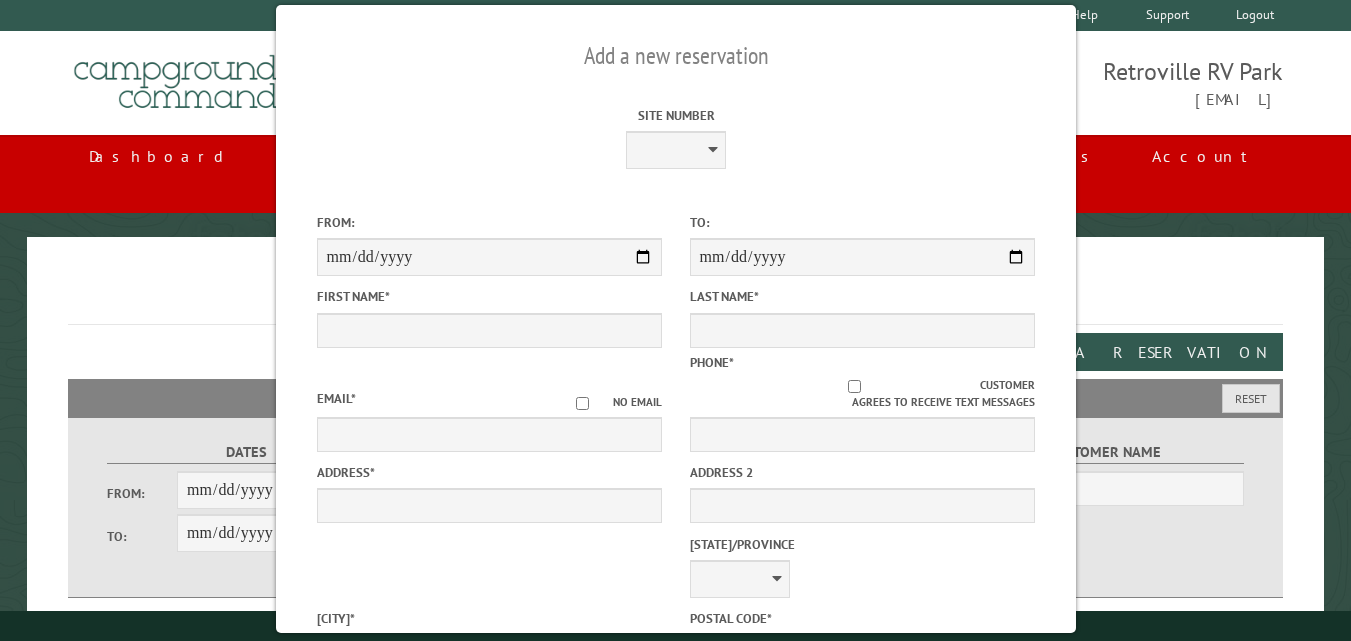 scroll, scrollTop: 0, scrollLeft: 0, axis: both 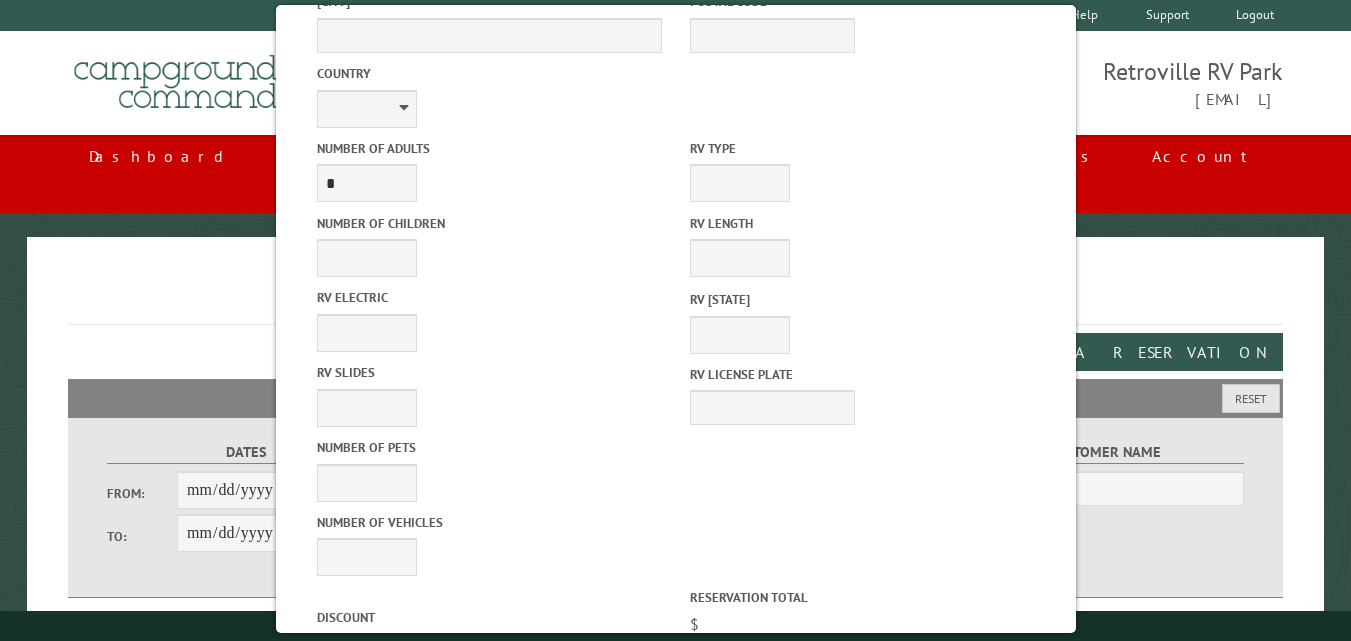 click on "Cancel" at bounding box center [585, 928] 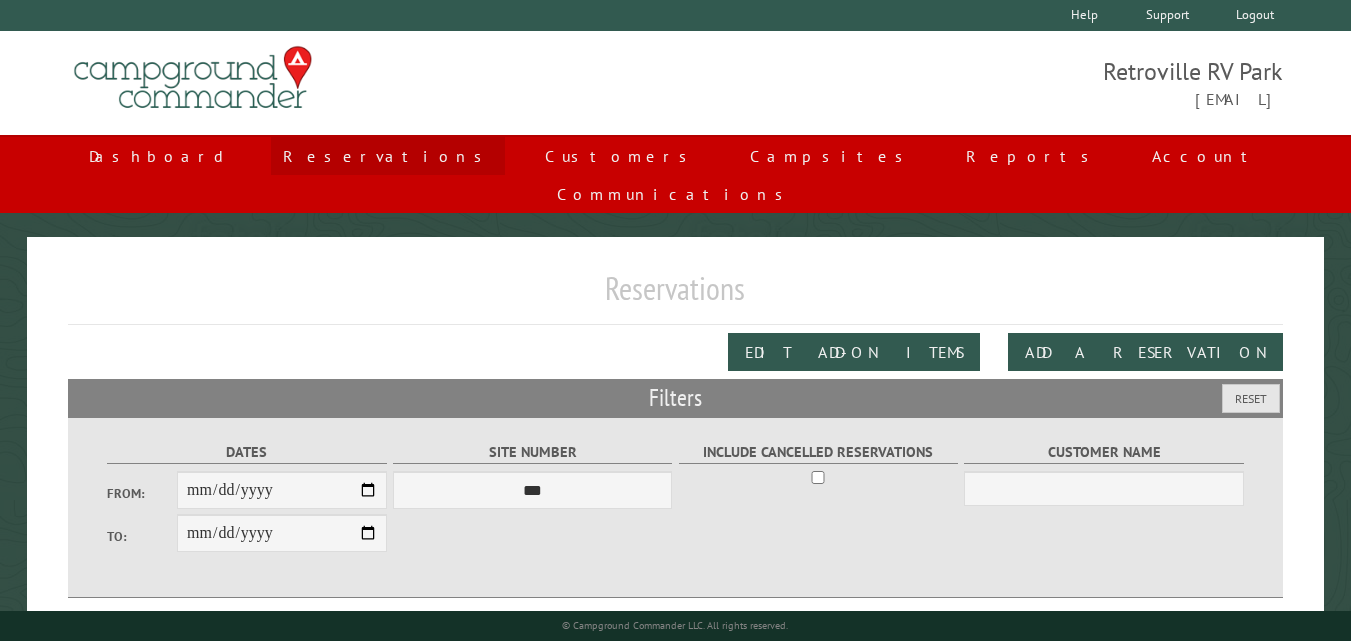 click on "Reservations" at bounding box center [388, 156] 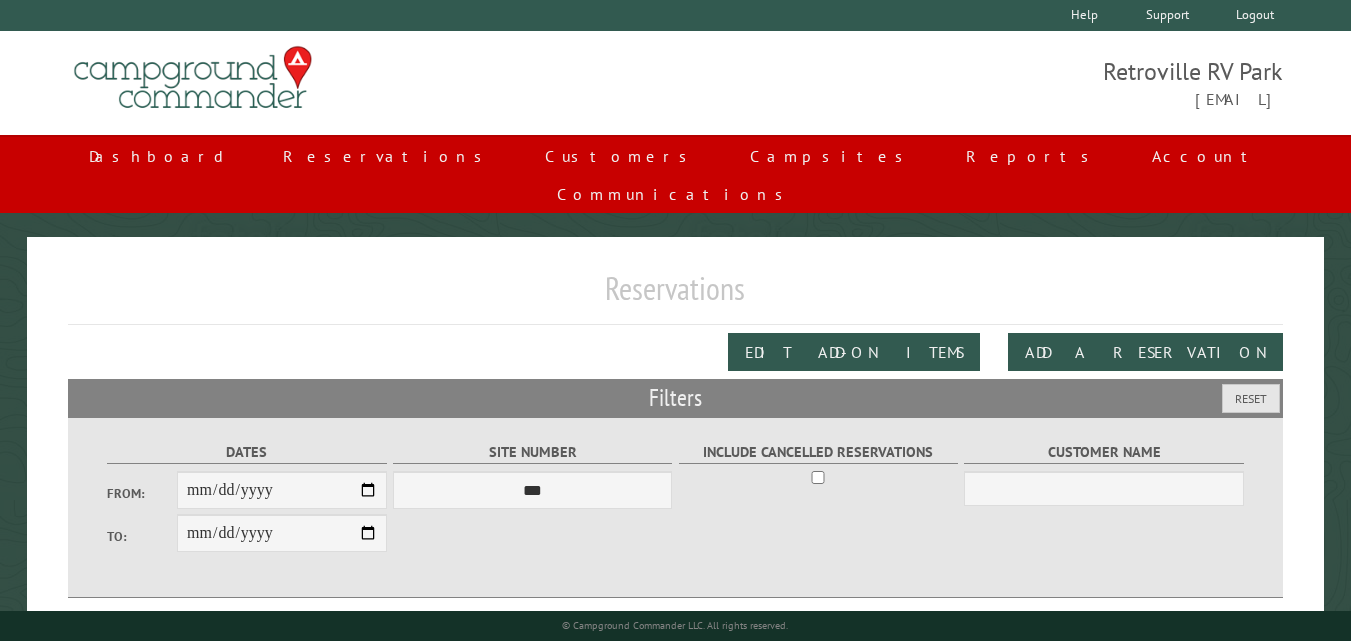 scroll, scrollTop: 100, scrollLeft: 0, axis: vertical 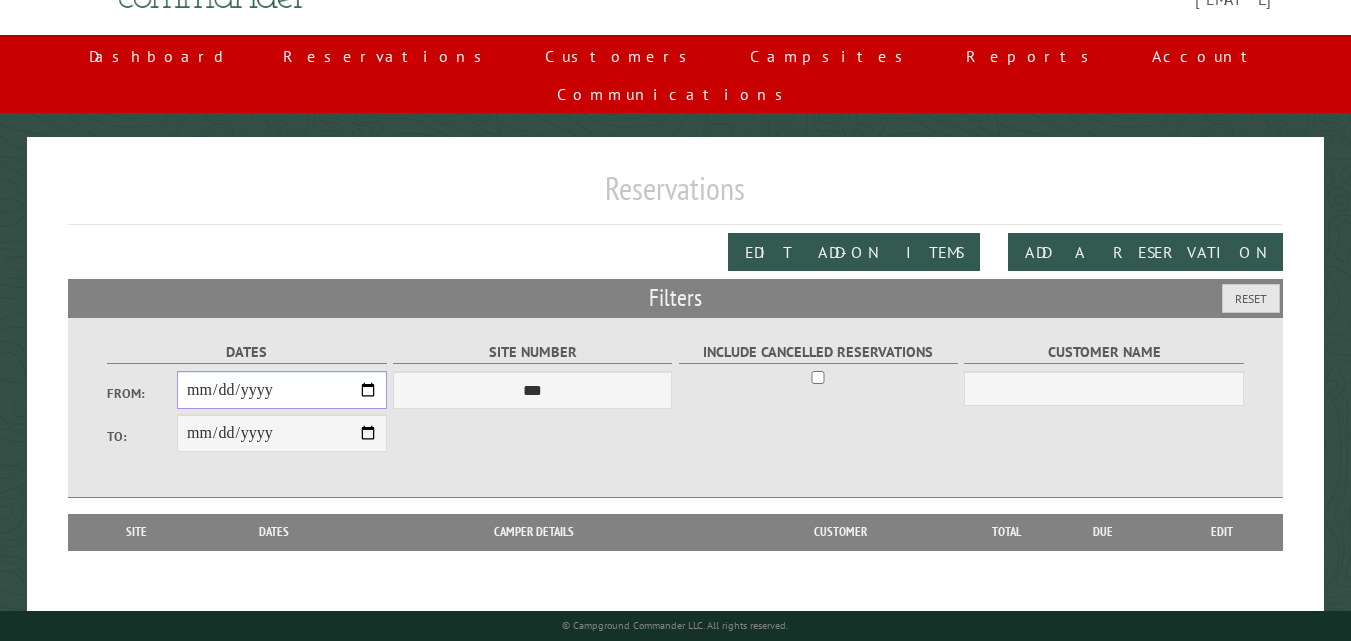 click on "From:" at bounding box center [282, 390] 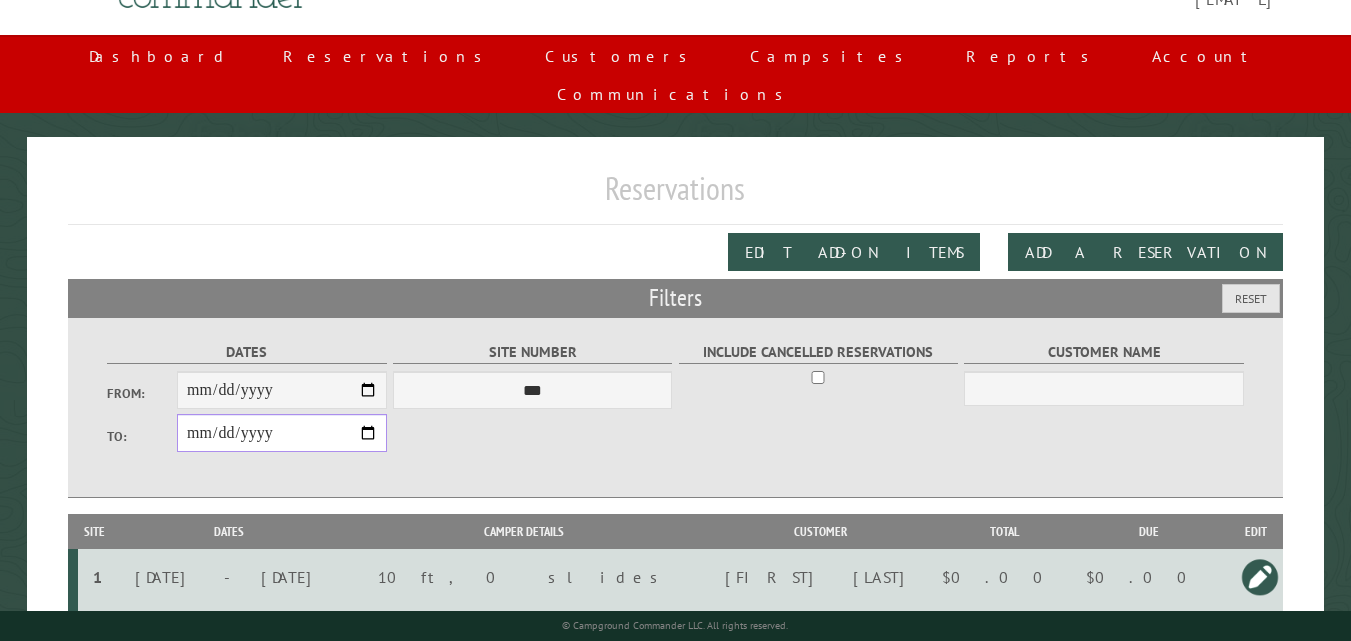 click on "**********" at bounding box center [282, 433] 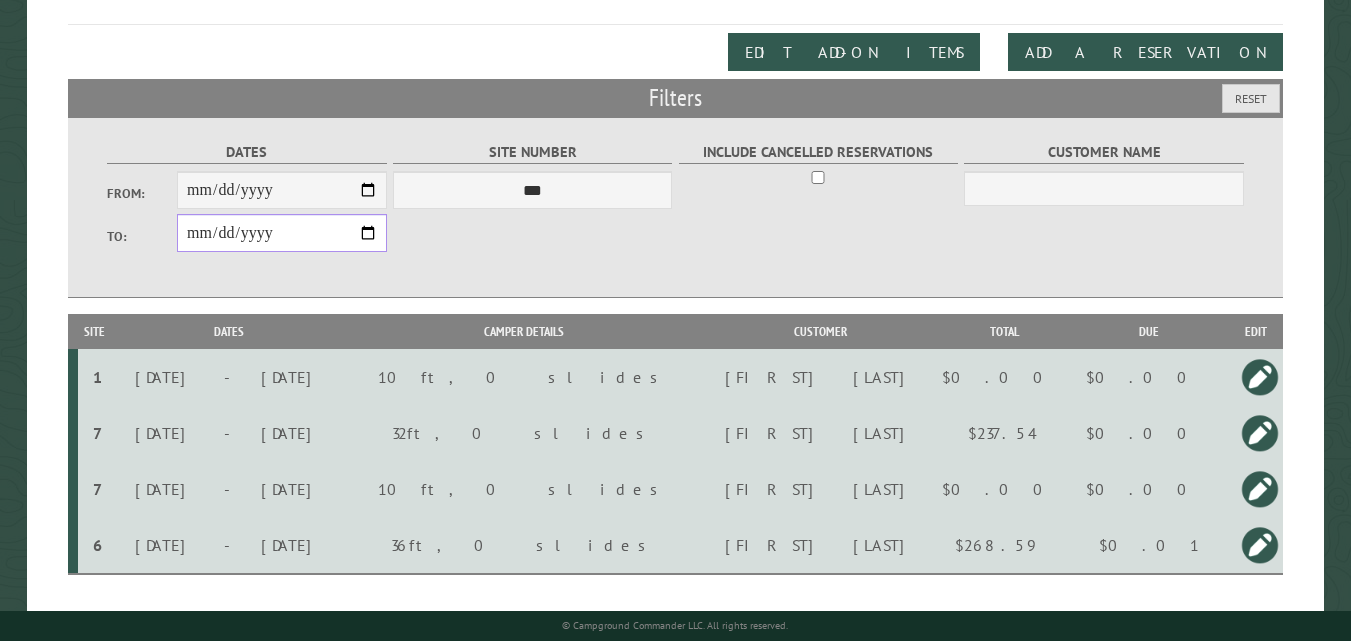 scroll, scrollTop: 302, scrollLeft: 0, axis: vertical 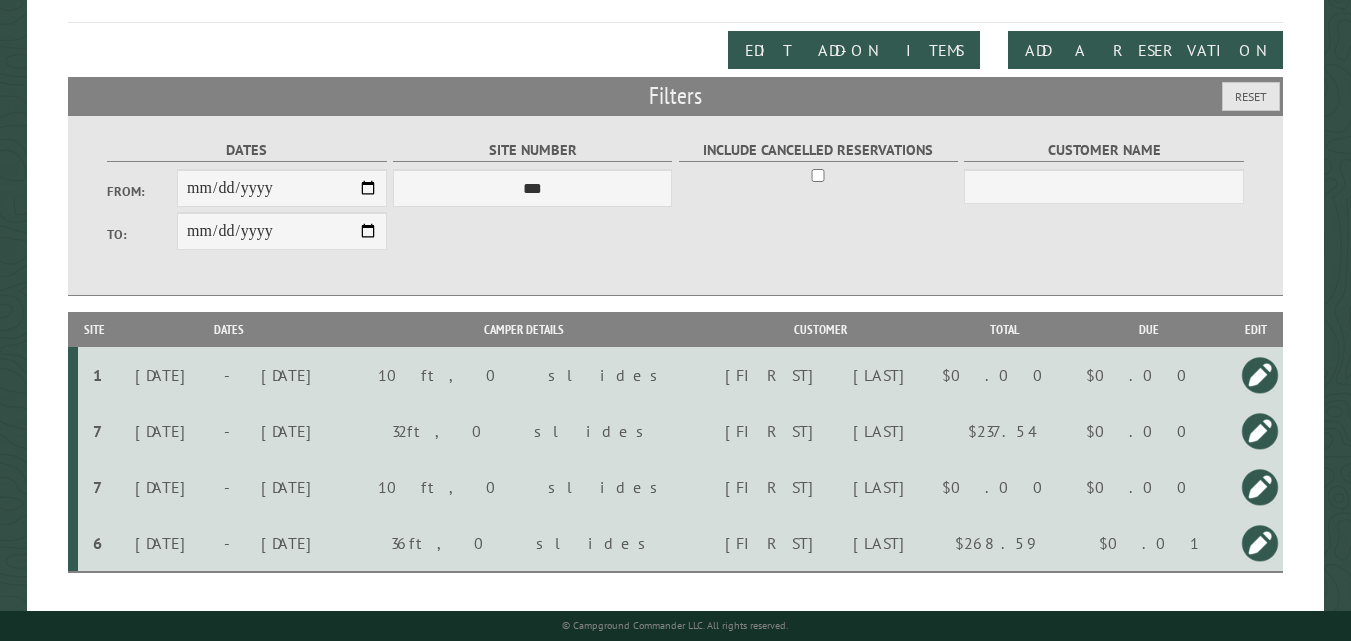 click at bounding box center [1260, 543] 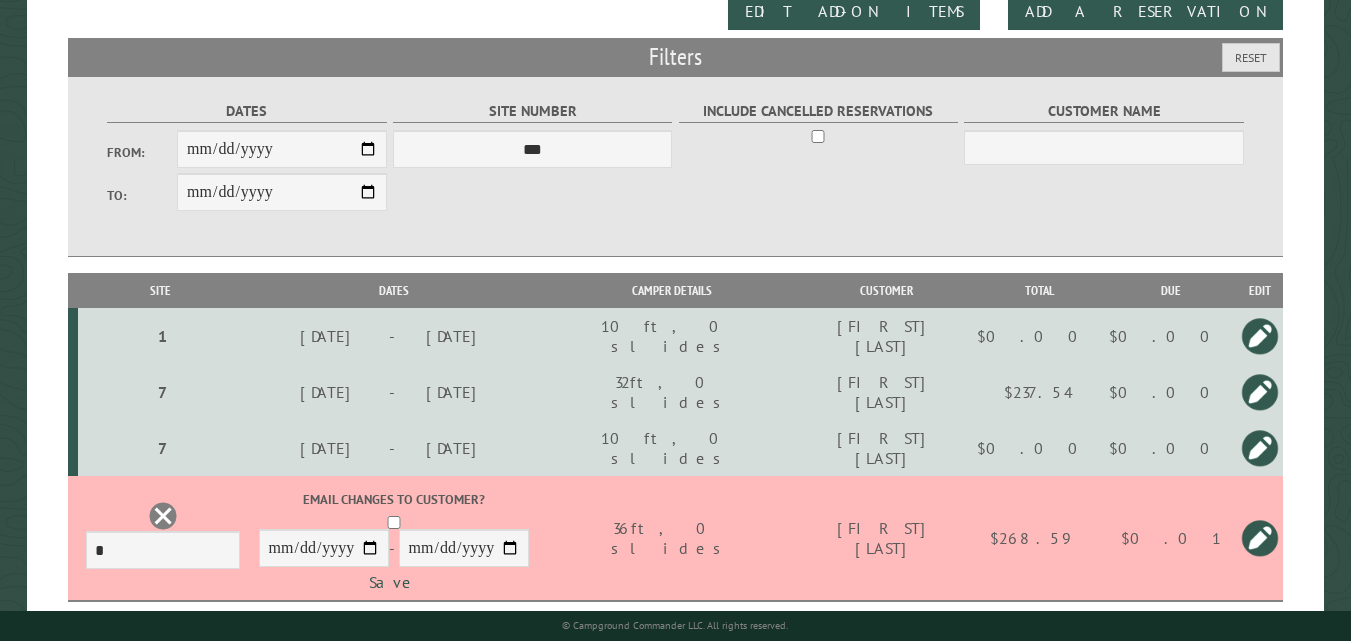 scroll, scrollTop: 352, scrollLeft: 0, axis: vertical 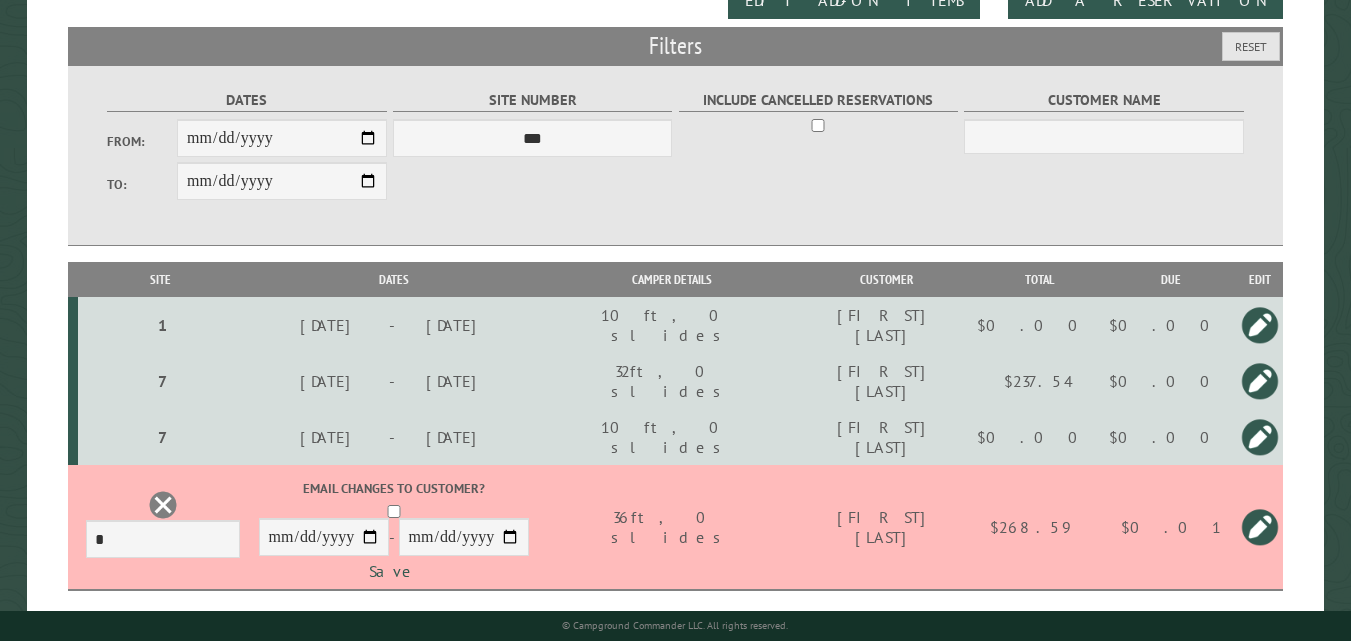 click at bounding box center [163, 505] 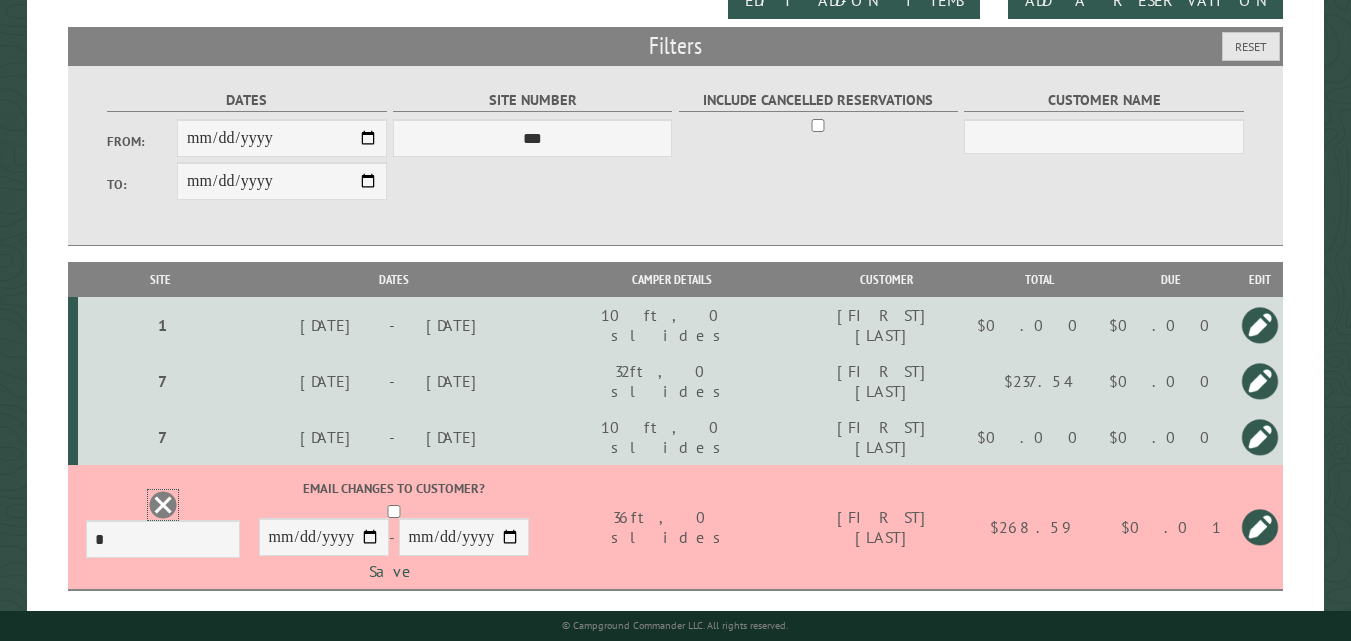 scroll, scrollTop: 0, scrollLeft: 0, axis: both 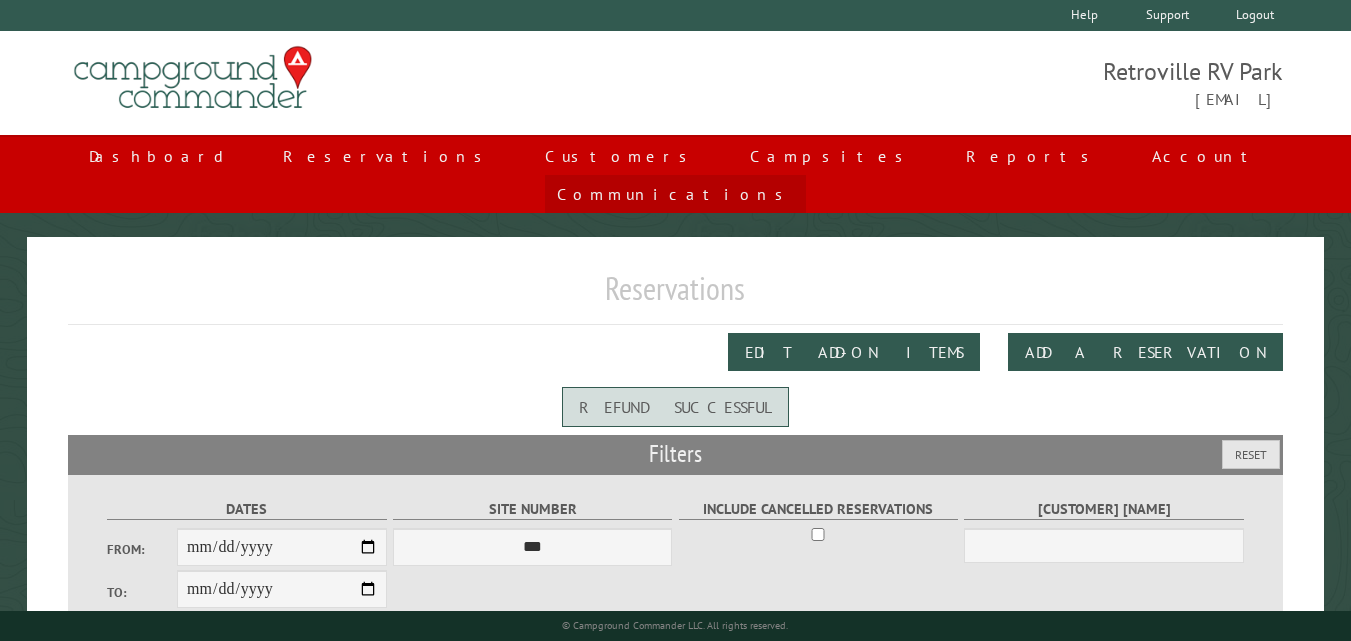 click on "Communications" at bounding box center [675, 194] 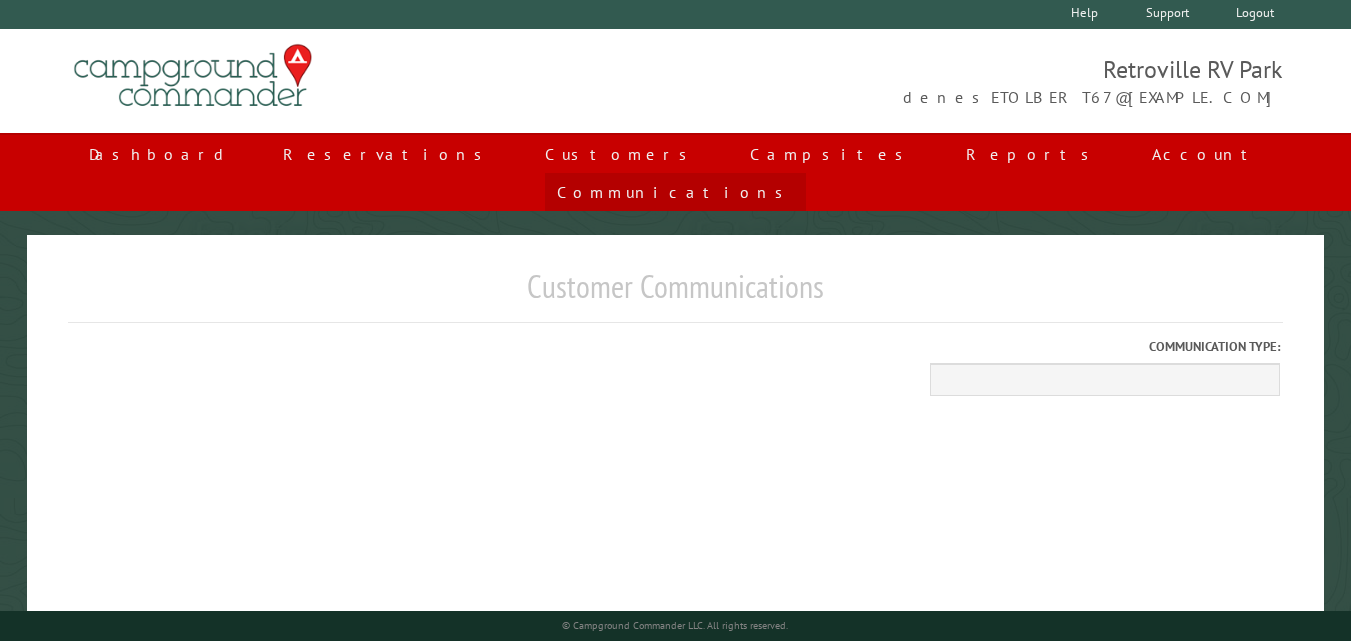 scroll, scrollTop: 0, scrollLeft: 0, axis: both 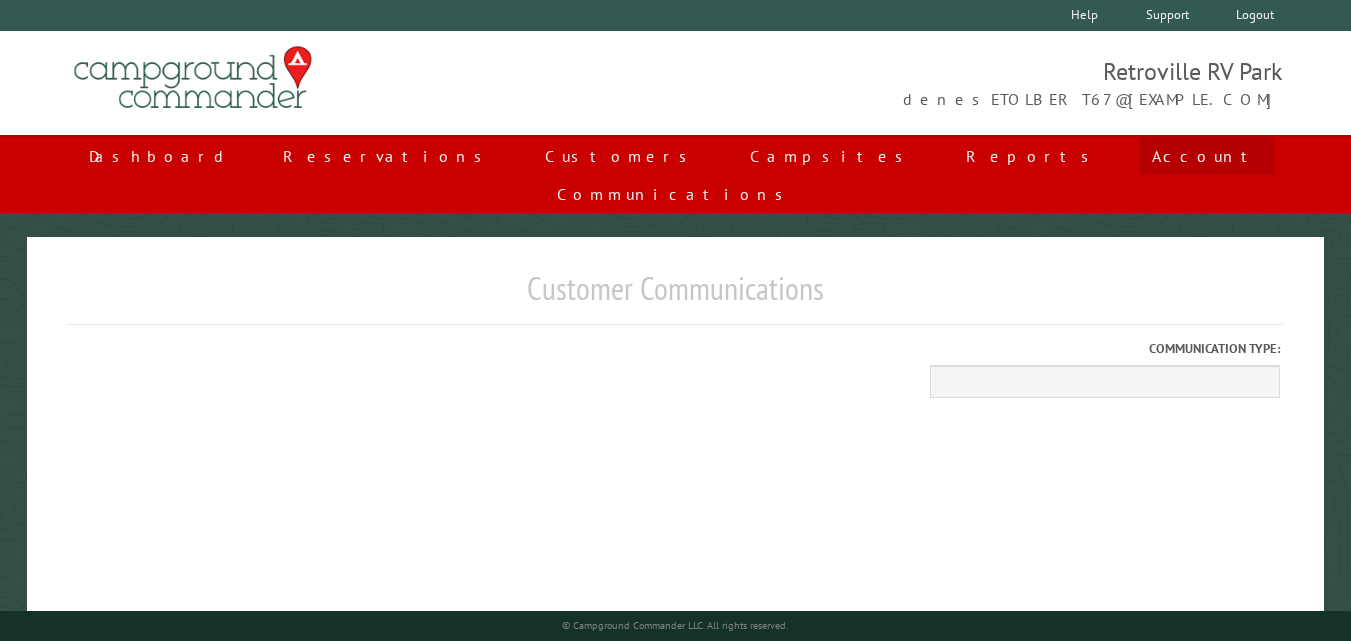 click on "Account" at bounding box center [1207, 156] 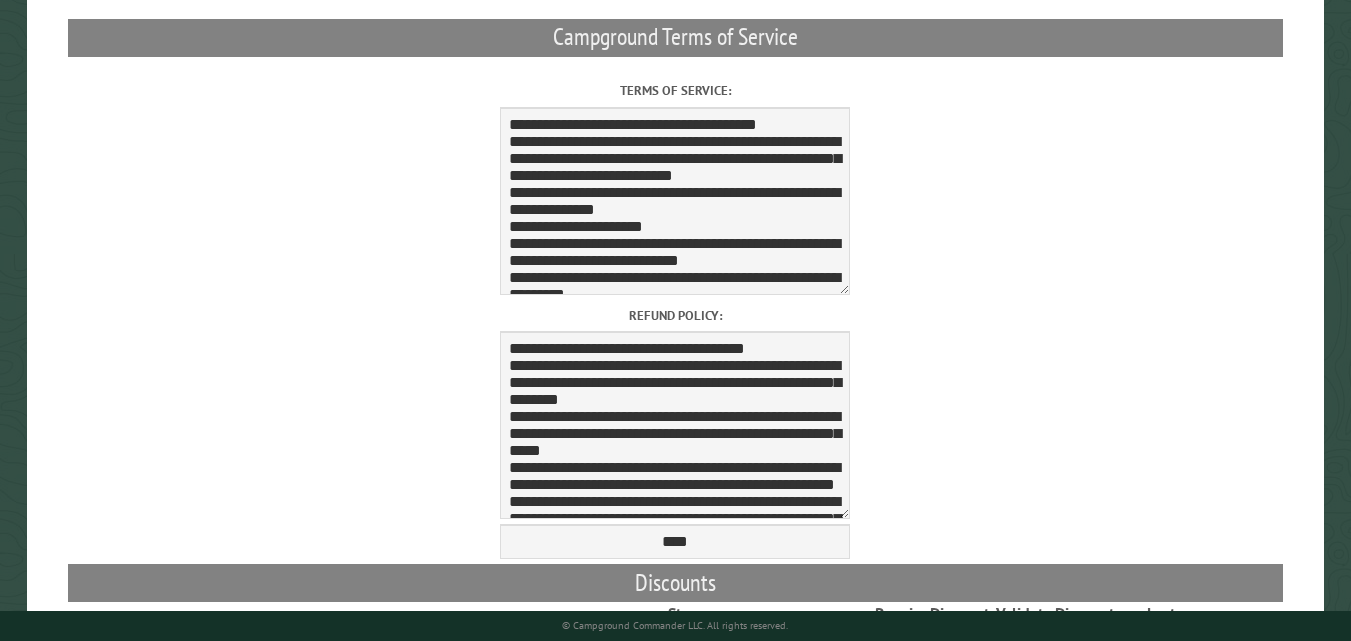 scroll, scrollTop: 1200, scrollLeft: 0, axis: vertical 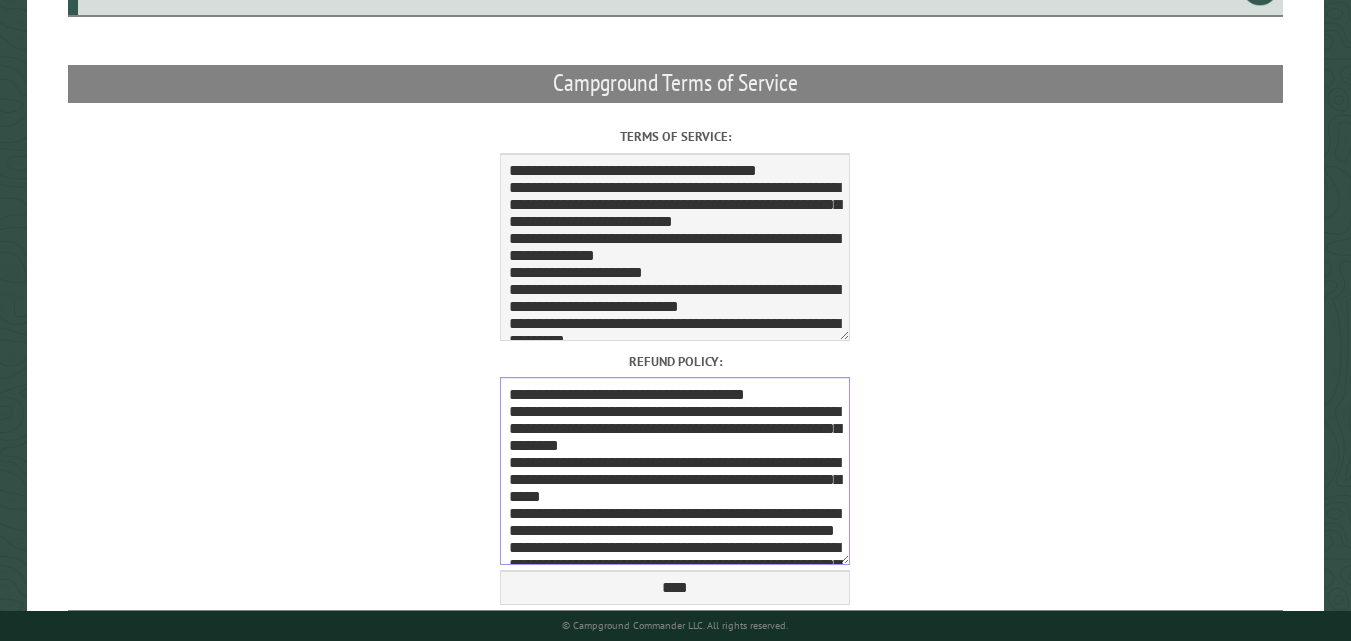 drag, startPoint x: 637, startPoint y: 385, endPoint x: 788, endPoint y: 385, distance: 151 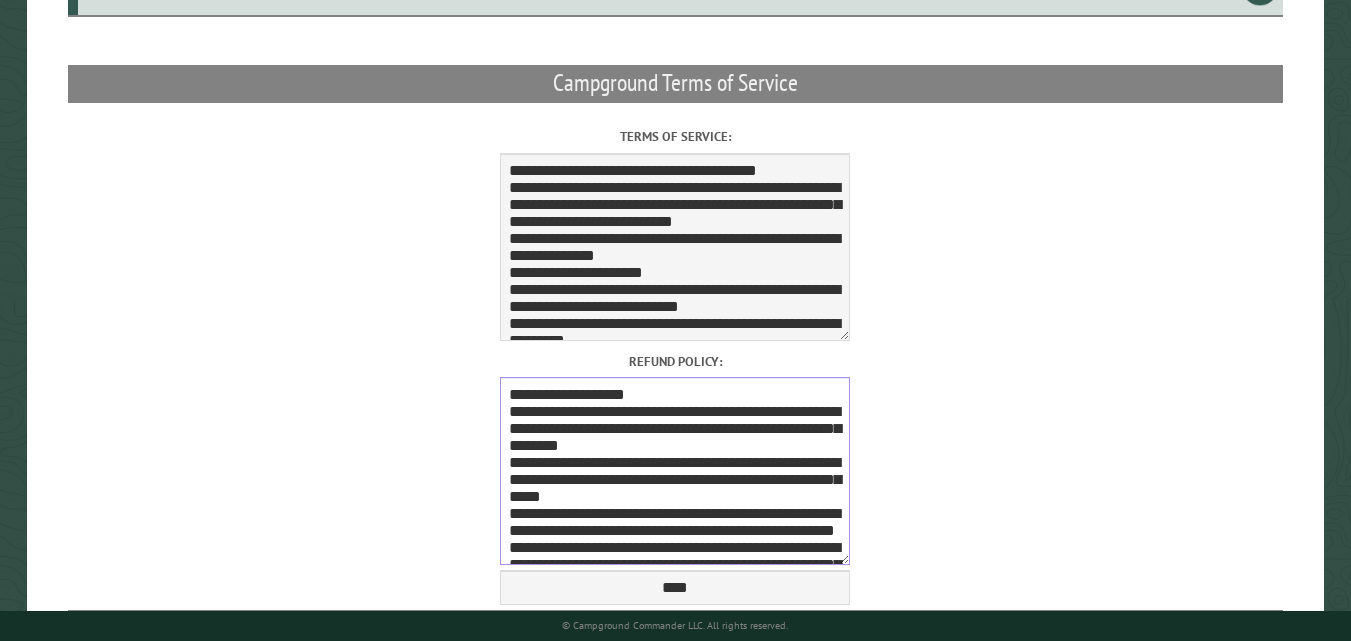drag, startPoint x: 553, startPoint y: 448, endPoint x: 729, endPoint y: 451, distance: 176.02557 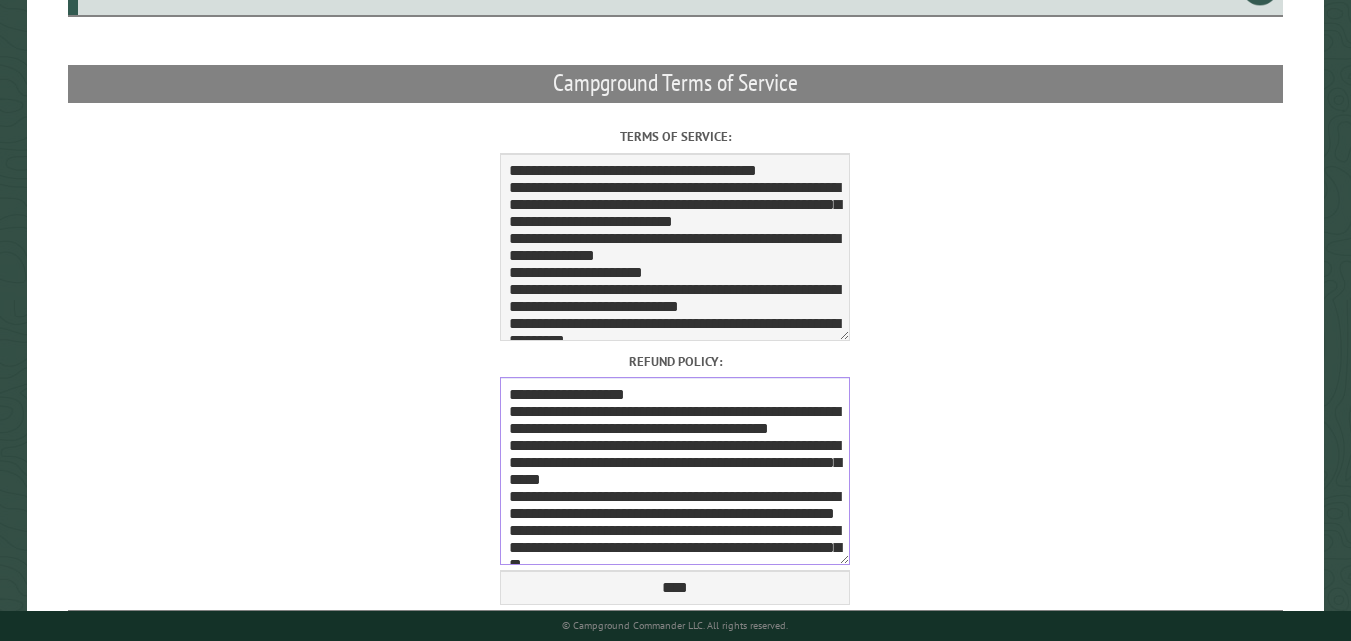 drag, startPoint x: 559, startPoint y: 509, endPoint x: 711, endPoint y: 501, distance: 152.21039 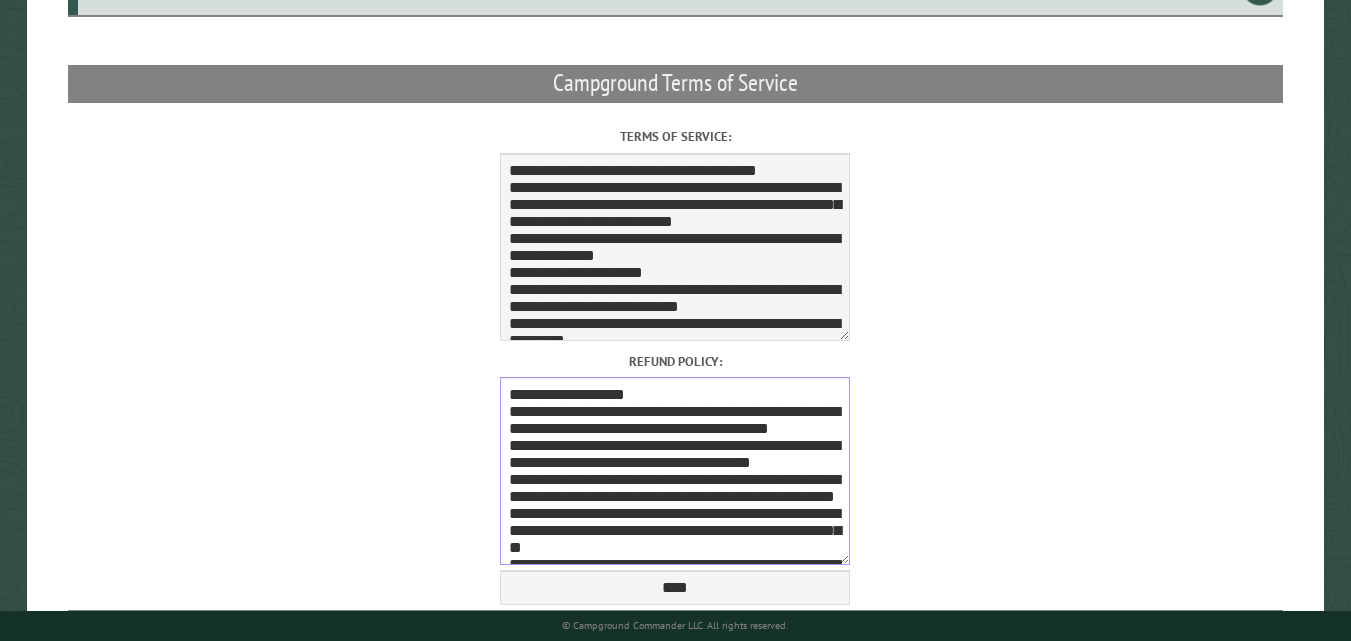 scroll, scrollTop: 100, scrollLeft: 0, axis: vertical 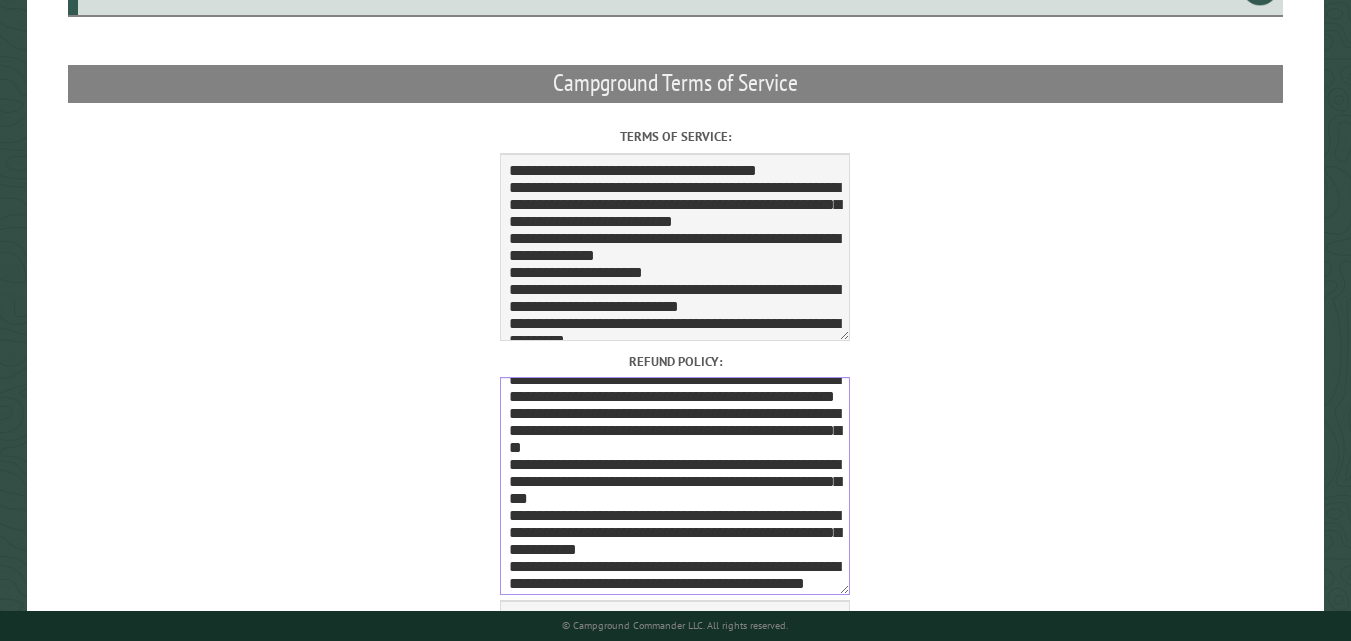drag, startPoint x: 523, startPoint y: 470, endPoint x: 685, endPoint y: 462, distance: 162.19742 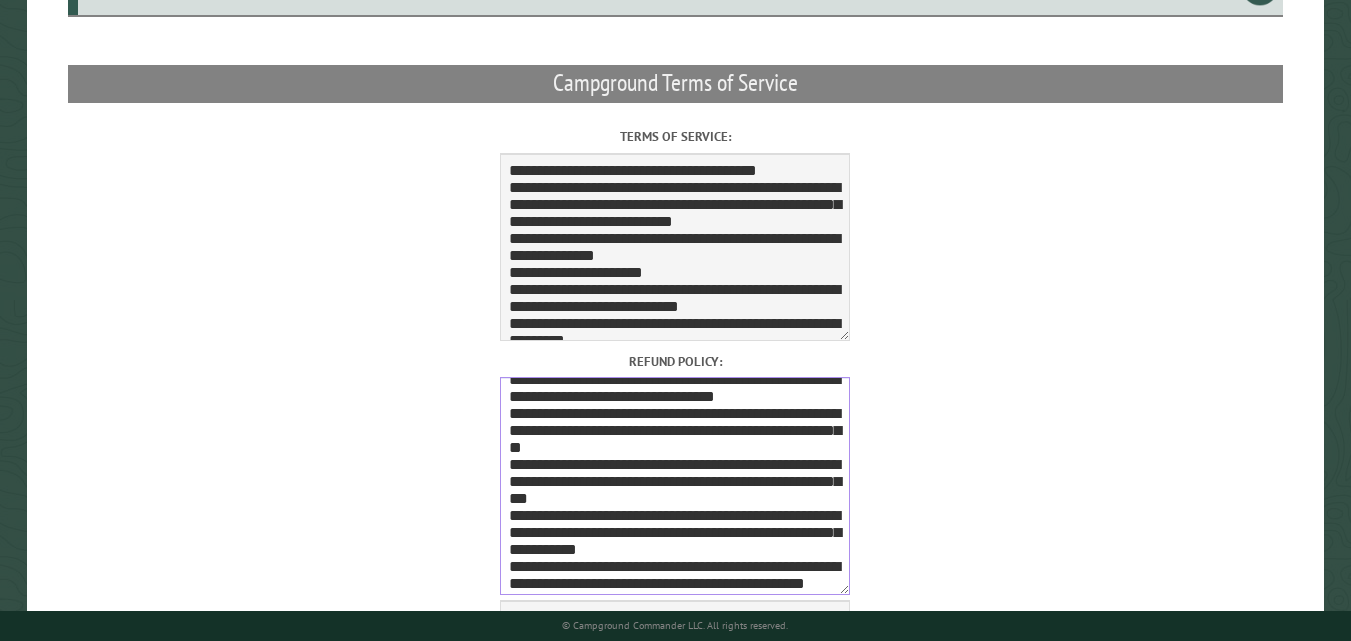 drag, startPoint x: 576, startPoint y: 509, endPoint x: 735, endPoint y: 502, distance: 159.154 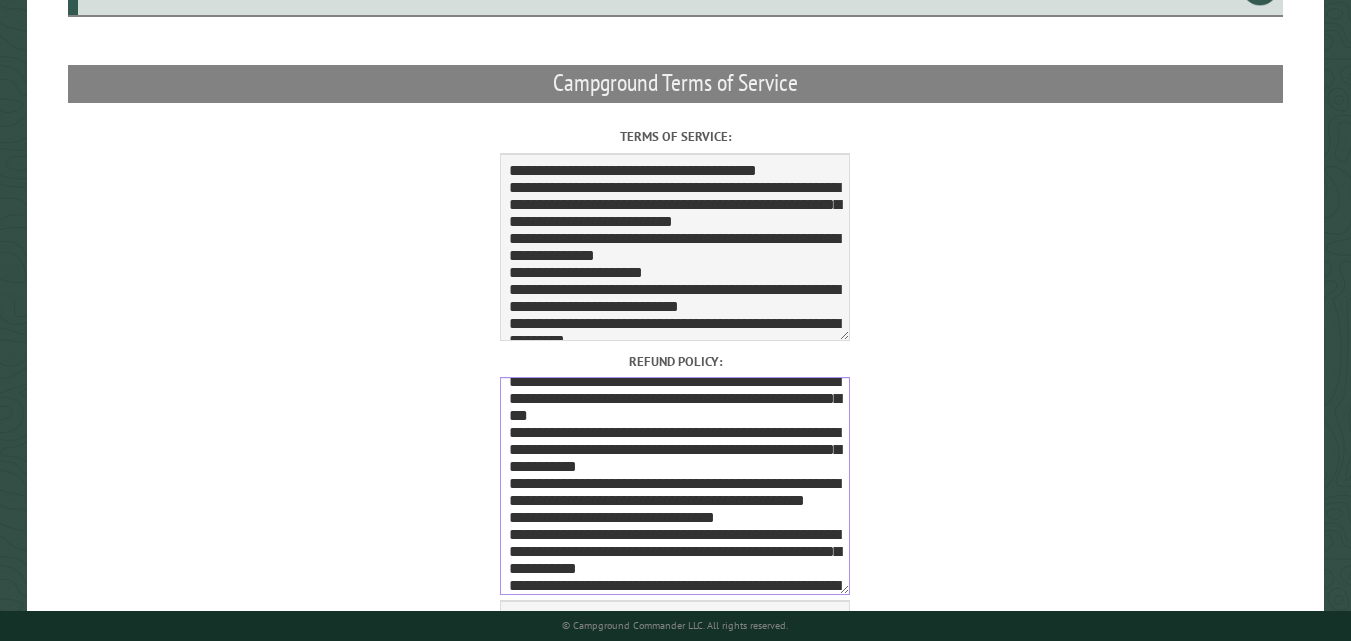 scroll, scrollTop: 200, scrollLeft: 0, axis: vertical 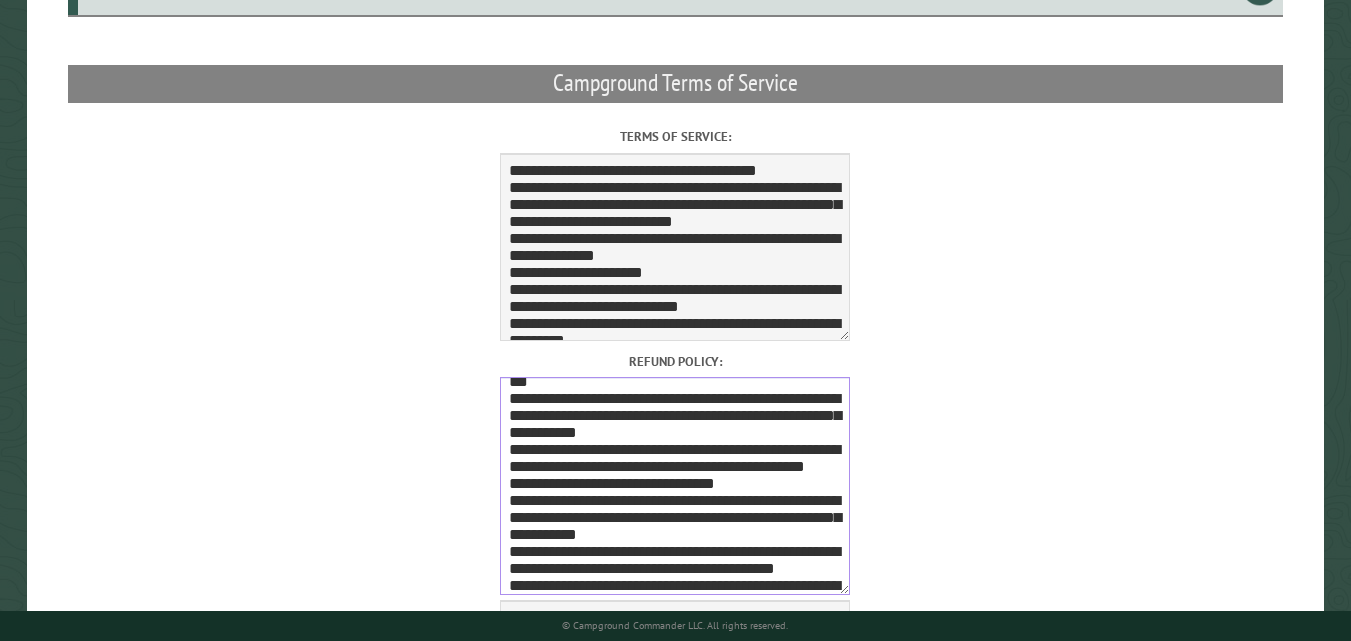 drag, startPoint x: 619, startPoint y: 467, endPoint x: 780, endPoint y: 464, distance: 161.02795 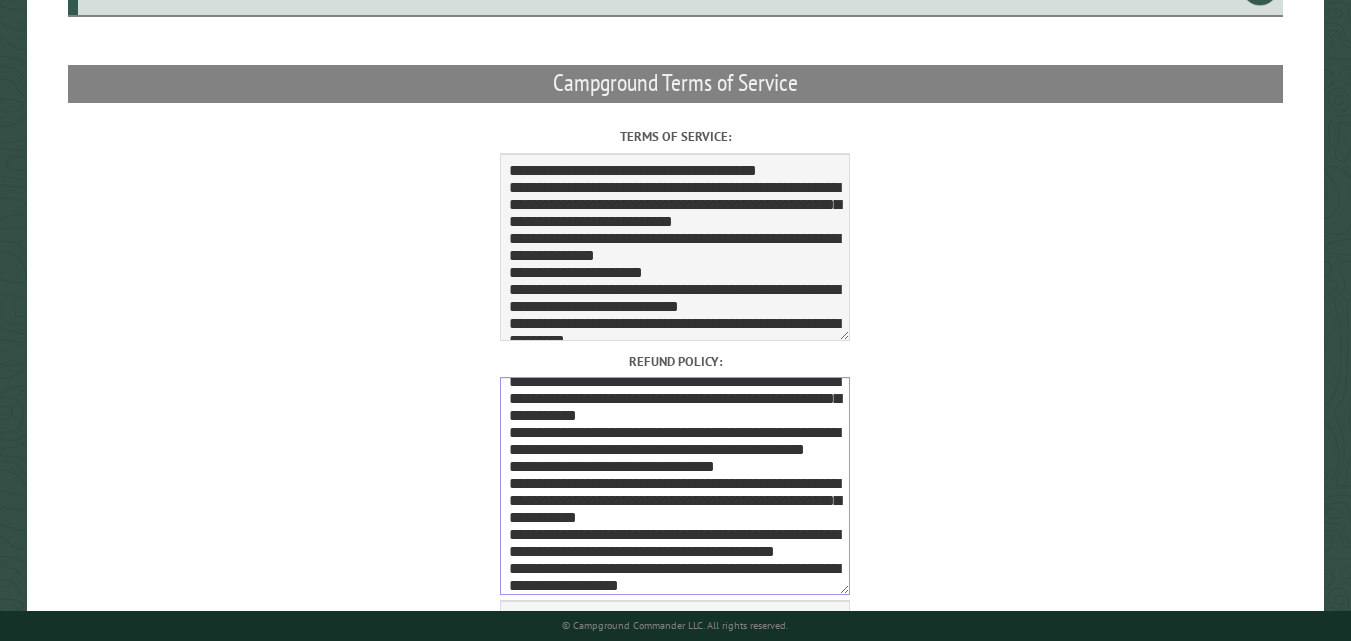 drag, startPoint x: 585, startPoint y: 532, endPoint x: 764, endPoint y: 521, distance: 179.33768 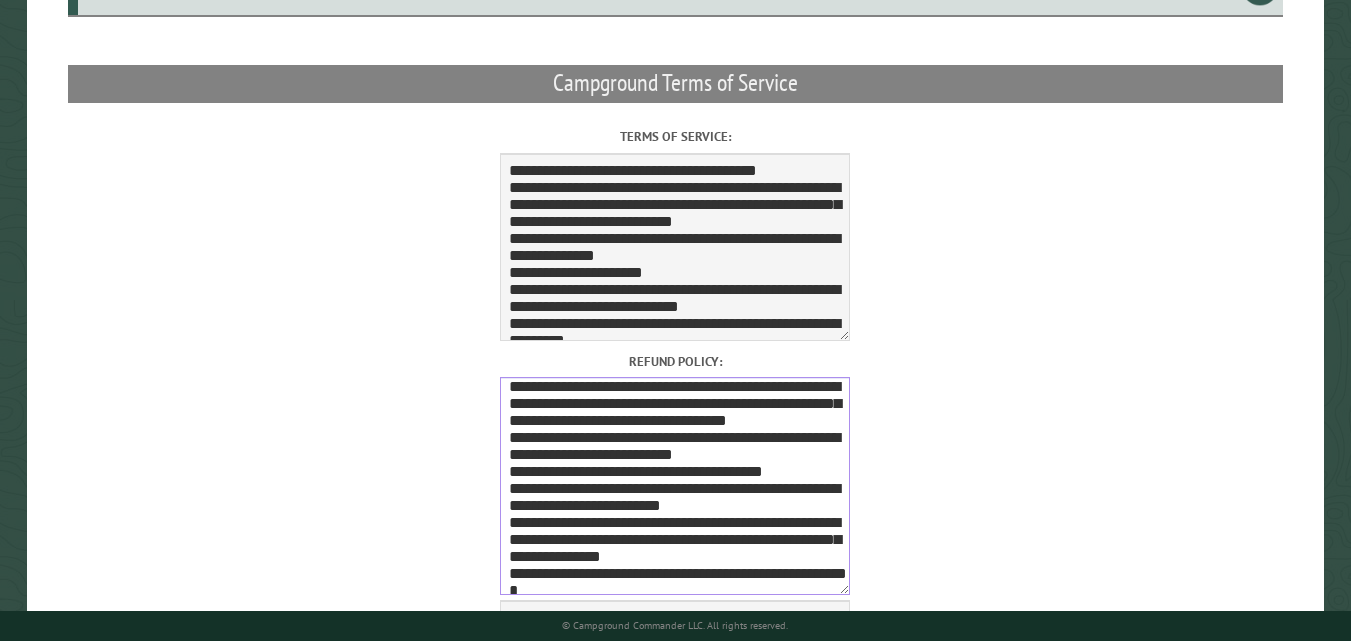 scroll, scrollTop: 400, scrollLeft: 0, axis: vertical 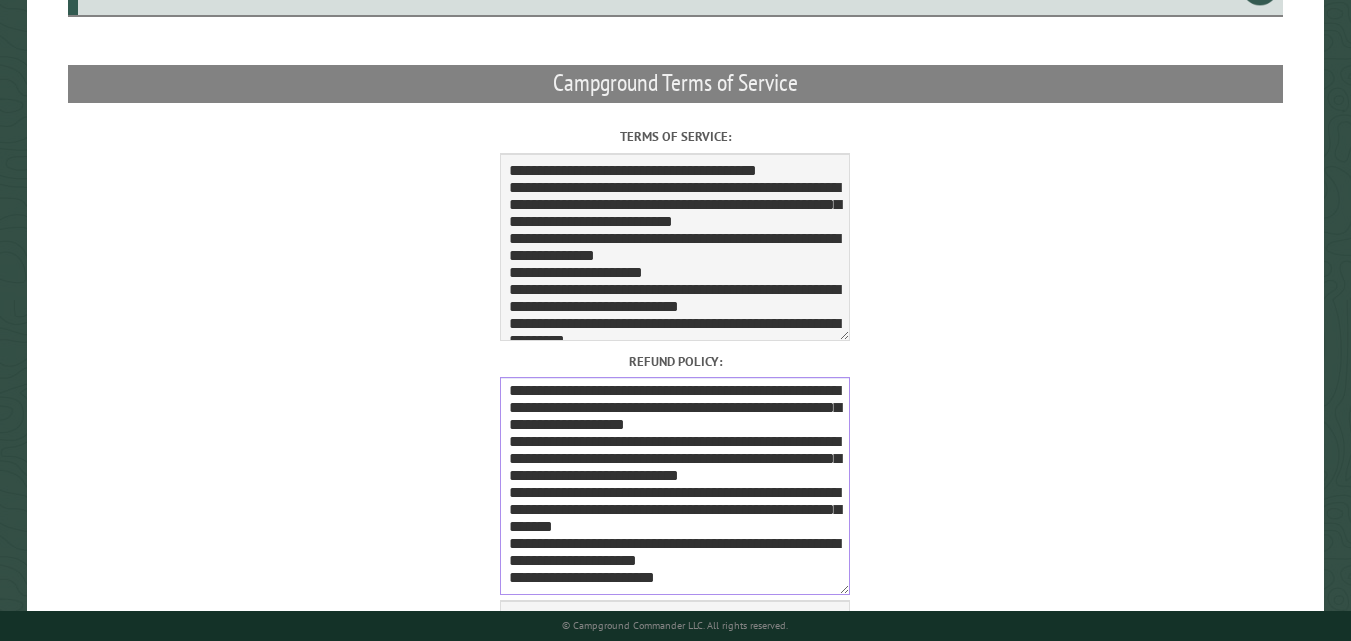 drag, startPoint x: 506, startPoint y: 392, endPoint x: 697, endPoint y: 425, distance: 193.82982 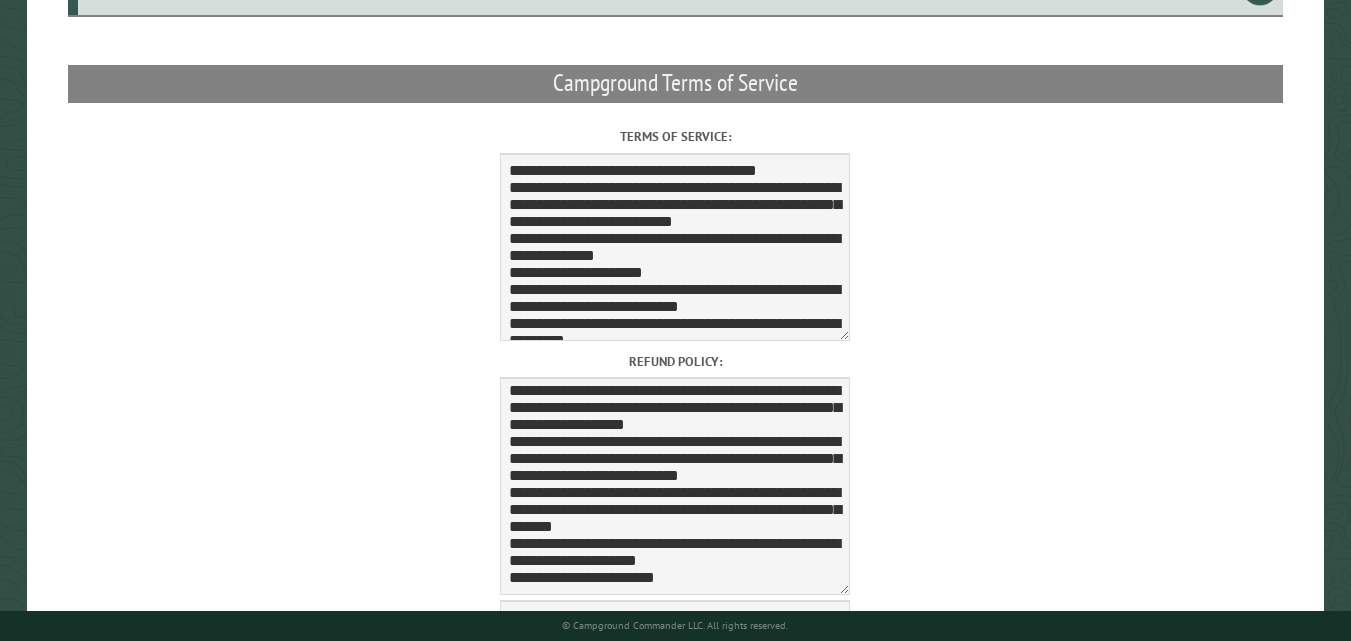 click on "Terms of service:
Refund policy:
****" at bounding box center [676, 383] 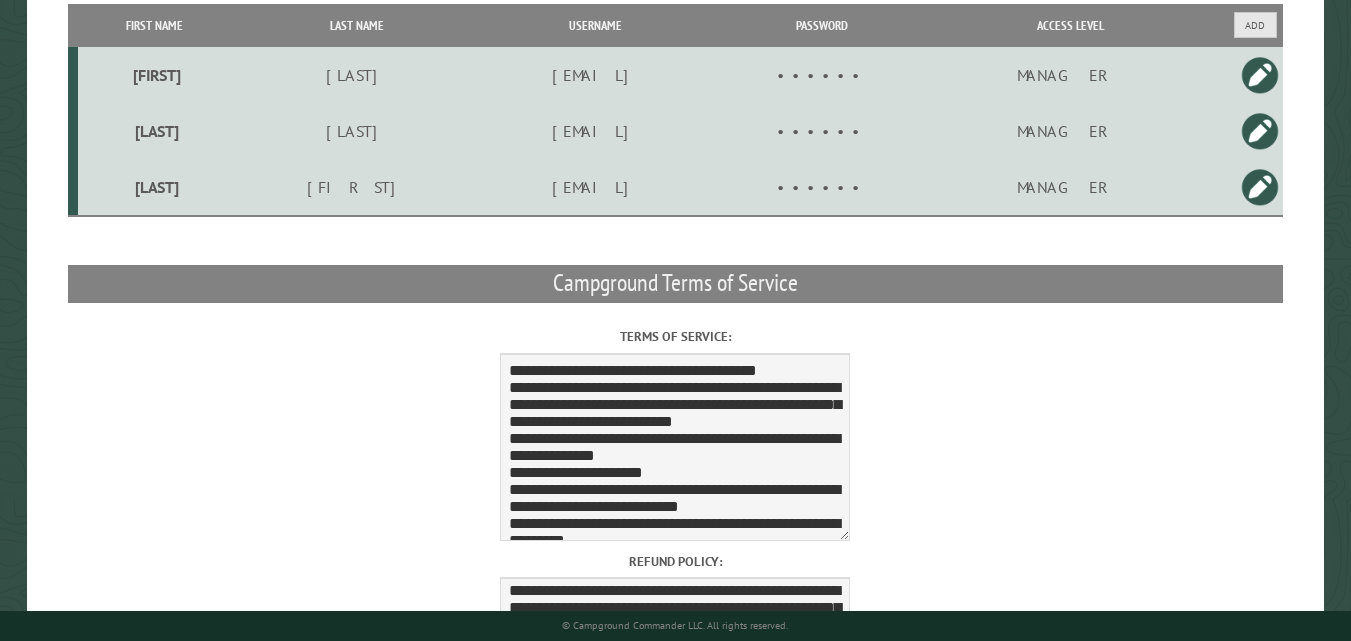 scroll, scrollTop: 1100, scrollLeft: 0, axis: vertical 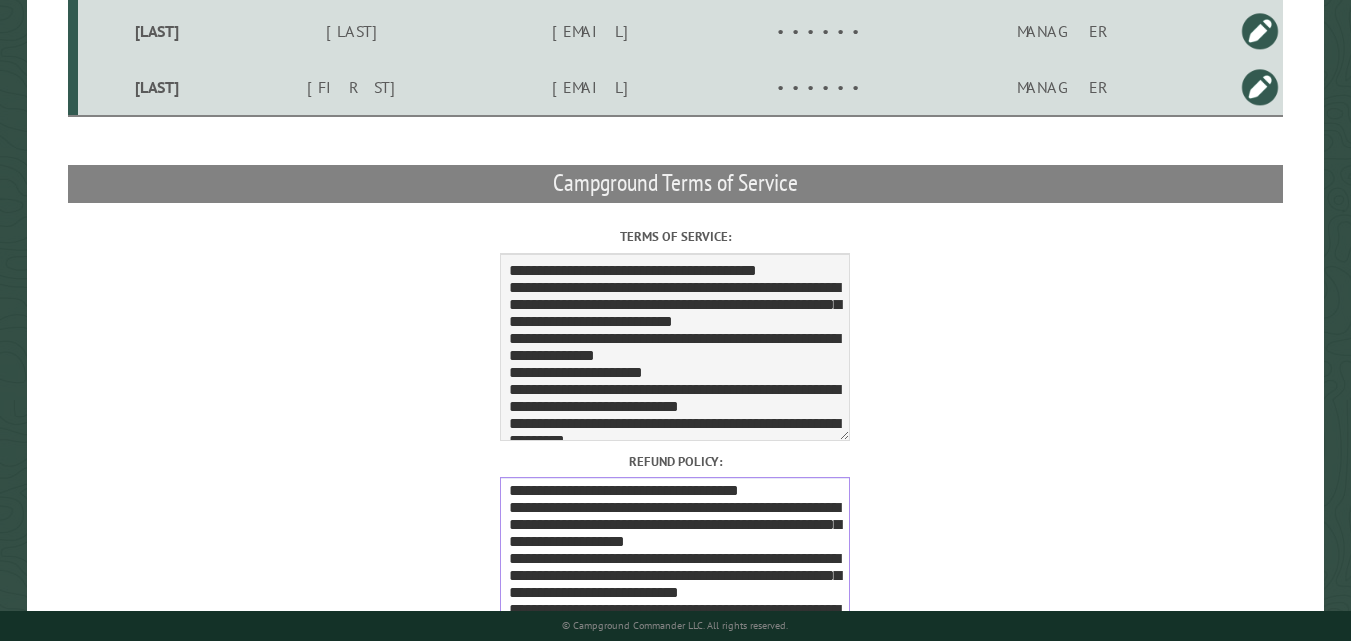 drag, startPoint x: 794, startPoint y: 476, endPoint x: 798, endPoint y: 490, distance: 14.56022 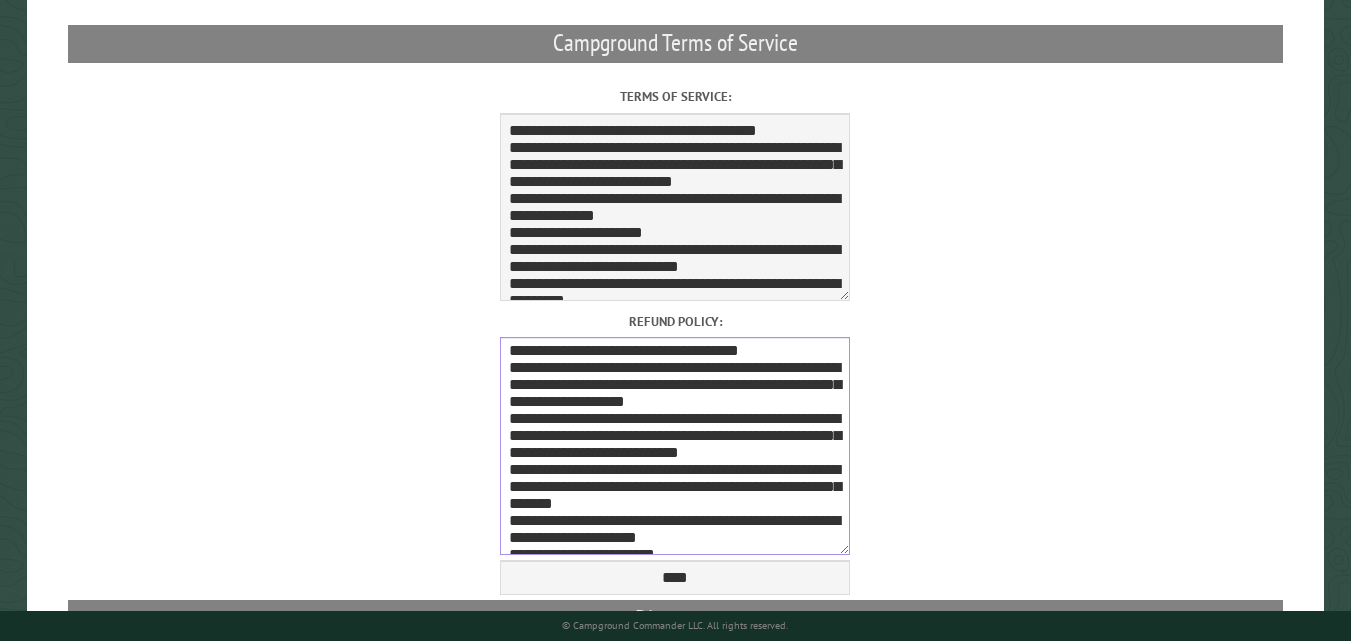 scroll, scrollTop: 1300, scrollLeft: 0, axis: vertical 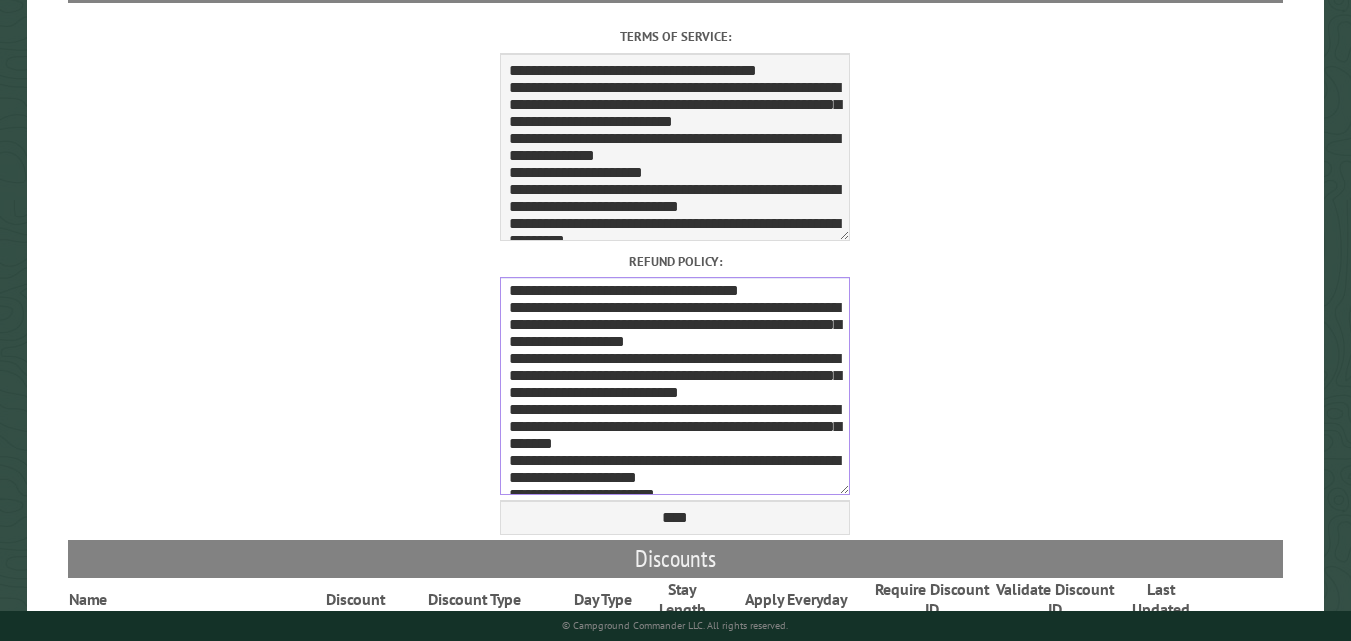 drag, startPoint x: 605, startPoint y: 395, endPoint x: 759, endPoint y: 396, distance: 154.00325 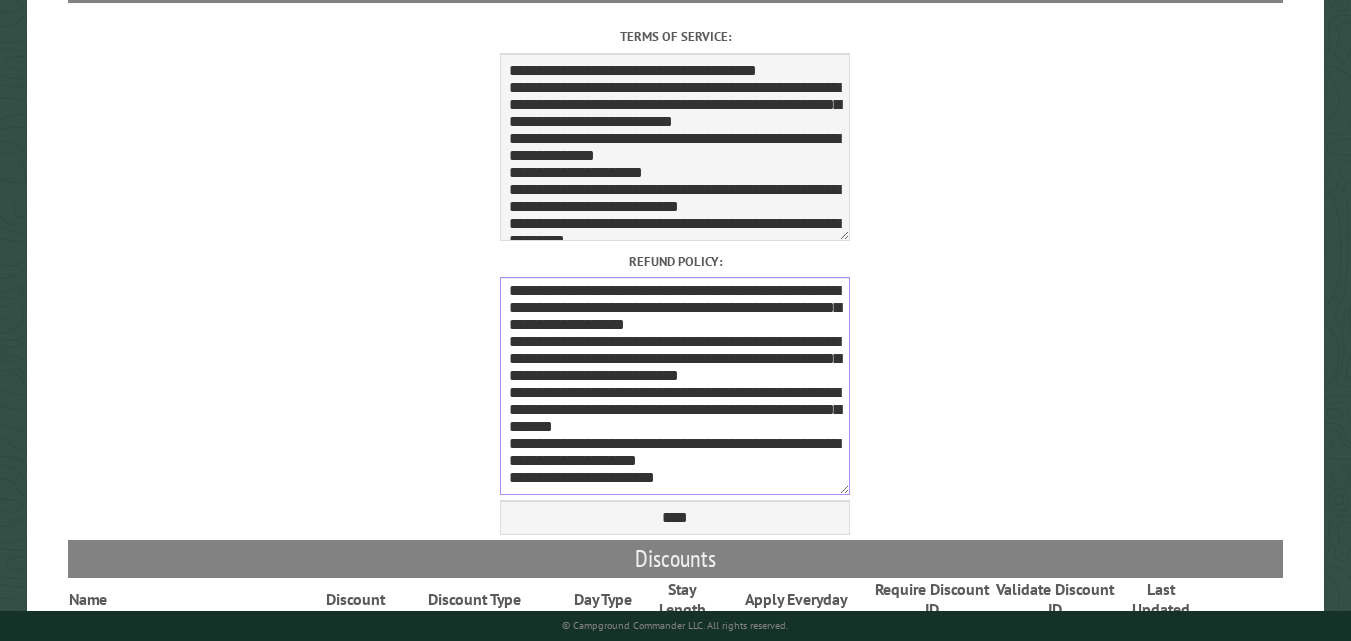 scroll, scrollTop: 753, scrollLeft: 0, axis: vertical 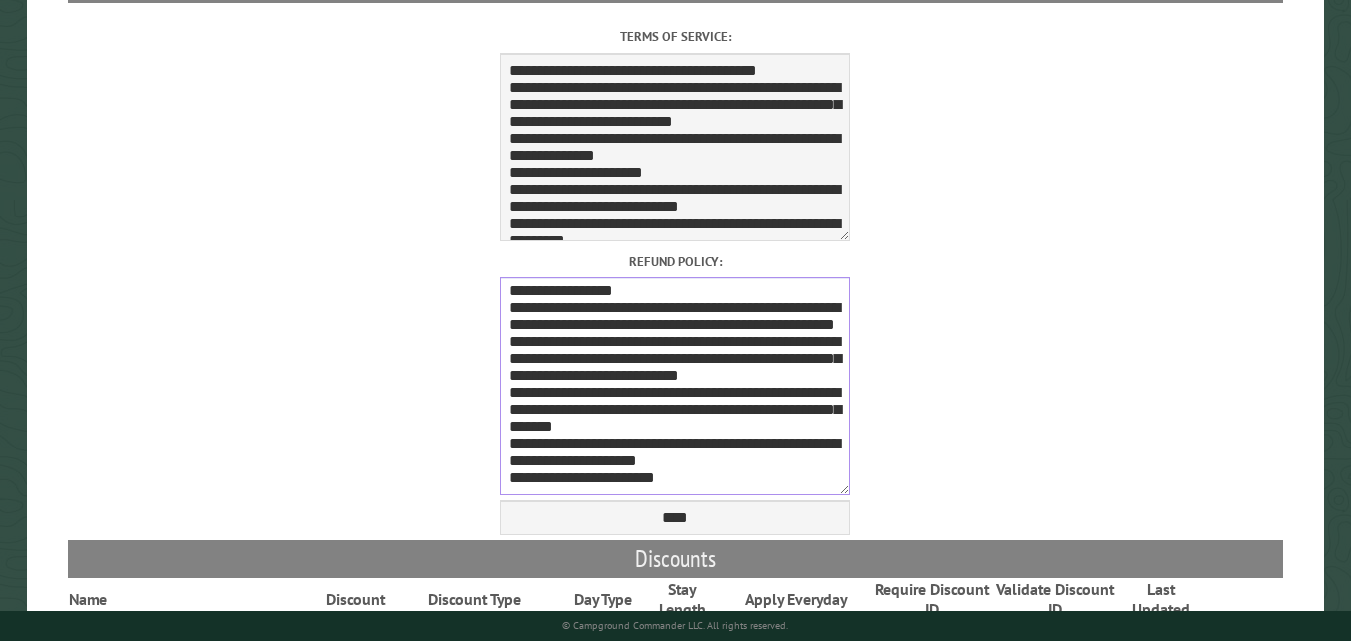 drag, startPoint x: 710, startPoint y: 395, endPoint x: 781, endPoint y: 415, distance: 73.76314 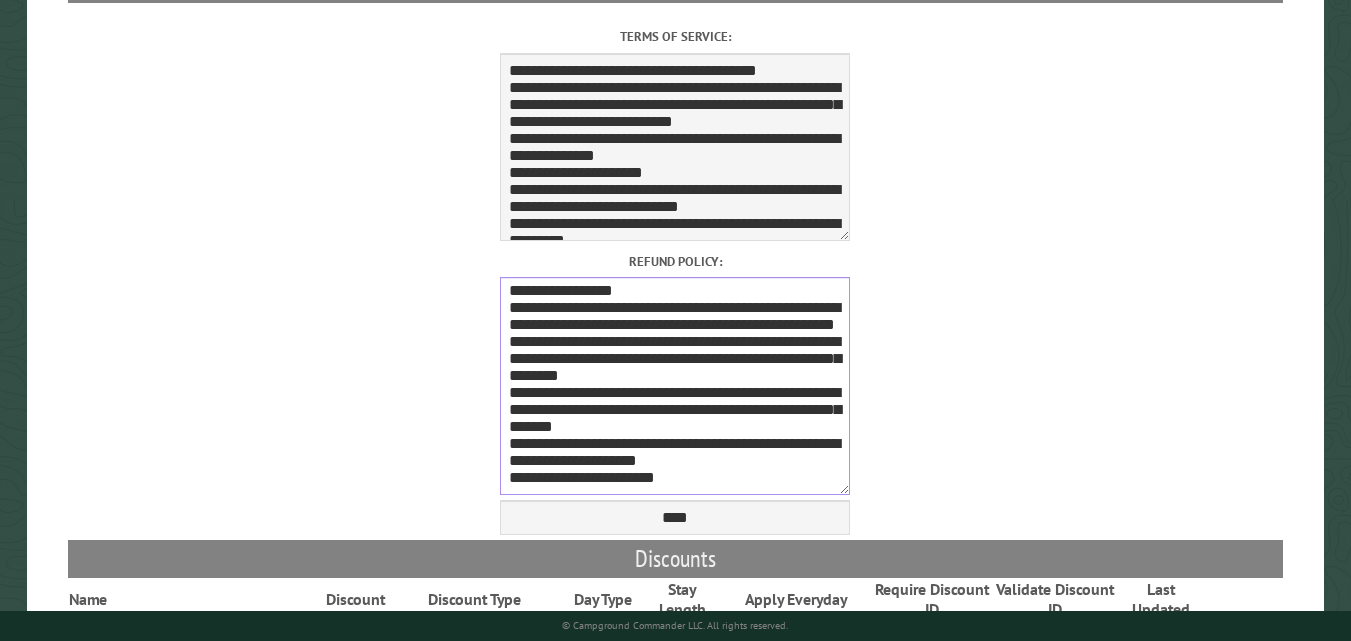 drag, startPoint x: 593, startPoint y: 456, endPoint x: 760, endPoint y: 457, distance: 167.00299 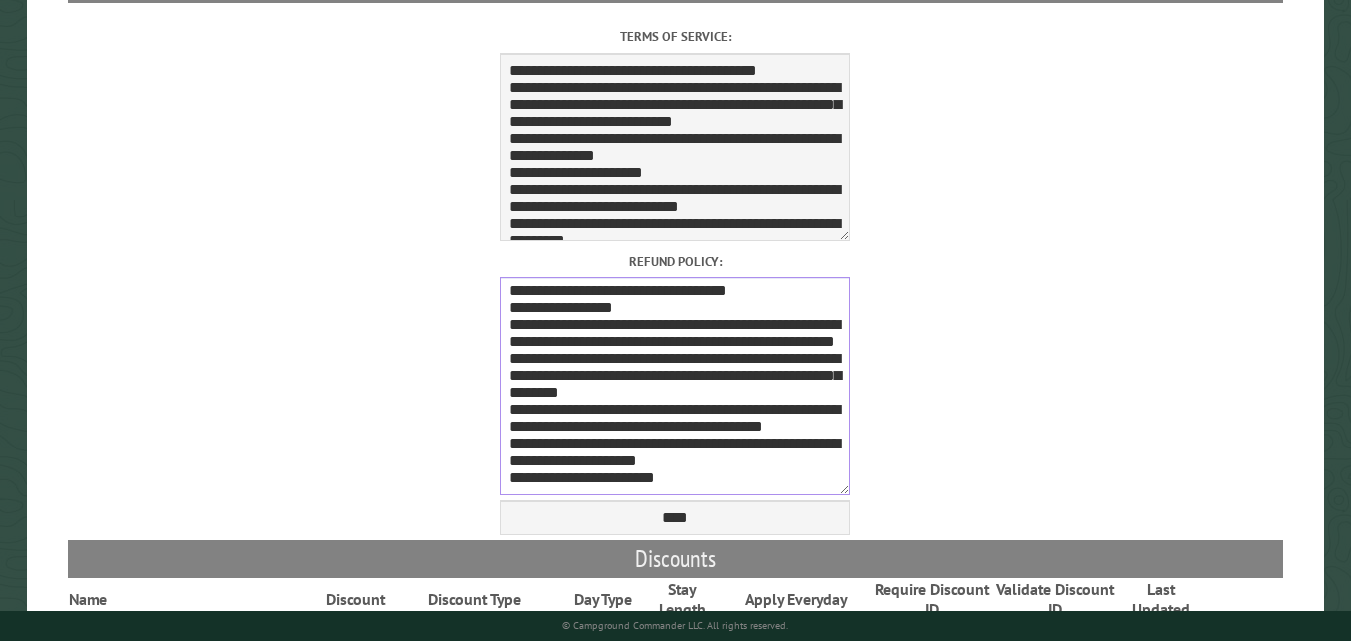 scroll, scrollTop: 900, scrollLeft: 0, axis: vertical 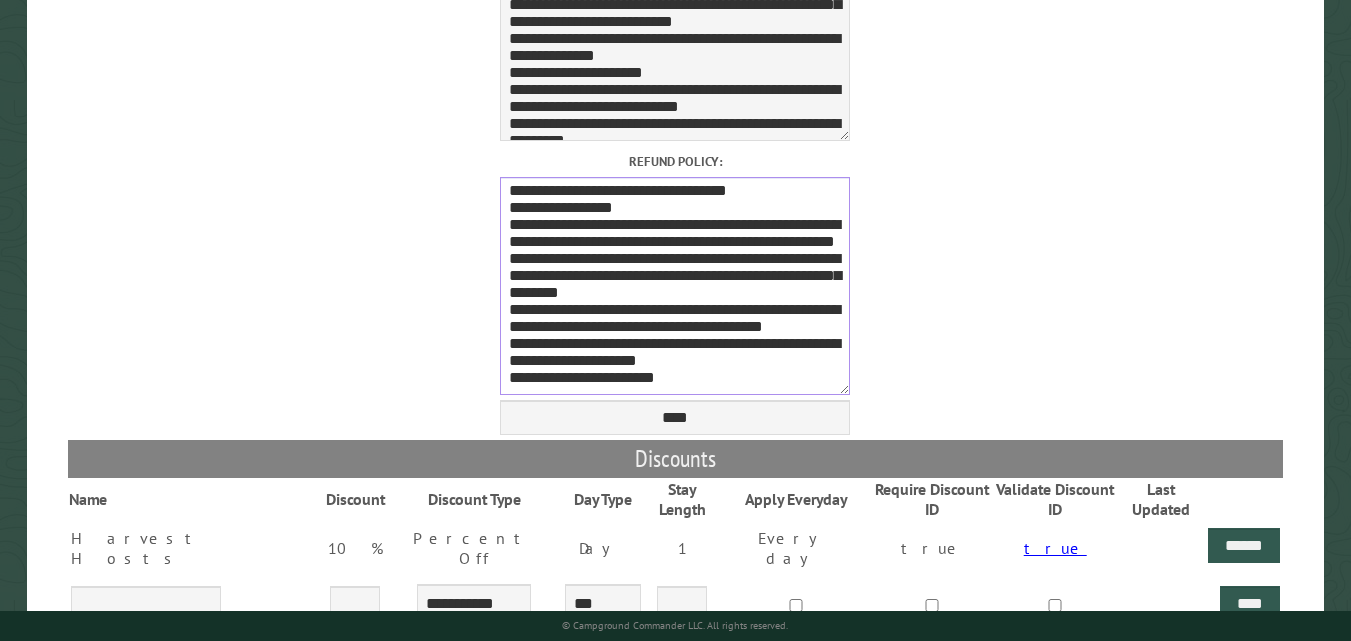 drag, startPoint x: 602, startPoint y: 343, endPoint x: 760, endPoint y: 349, distance: 158.11388 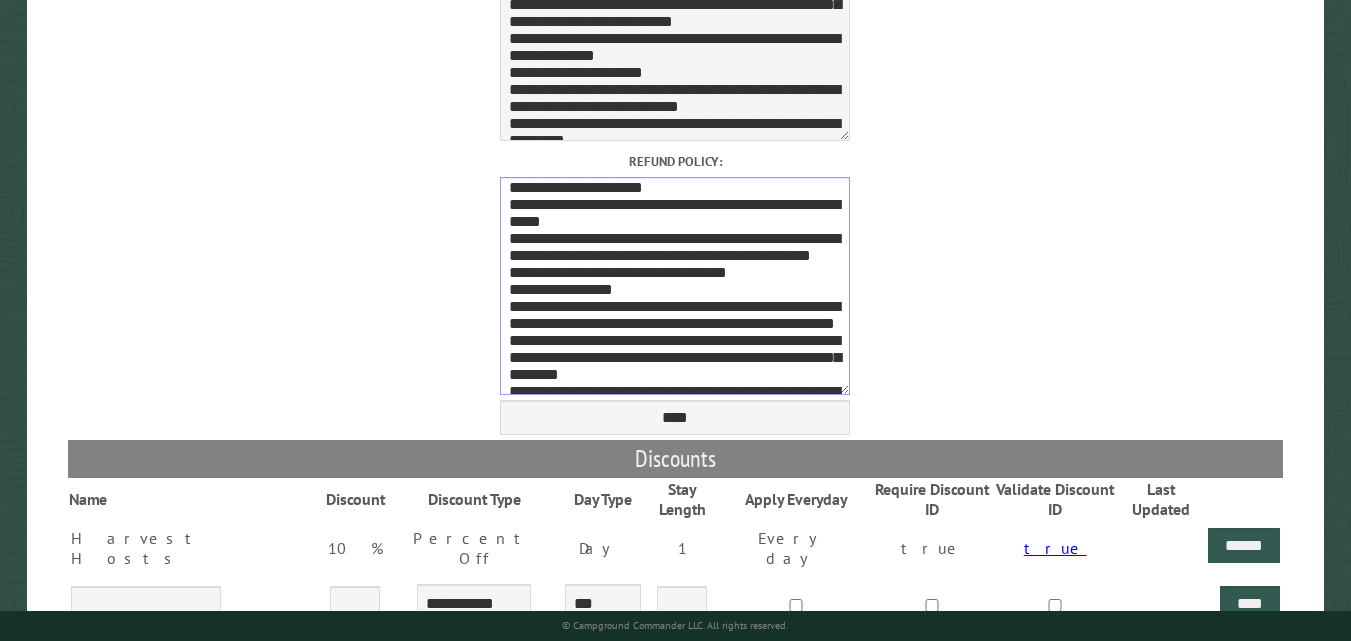 scroll, scrollTop: 500, scrollLeft: 0, axis: vertical 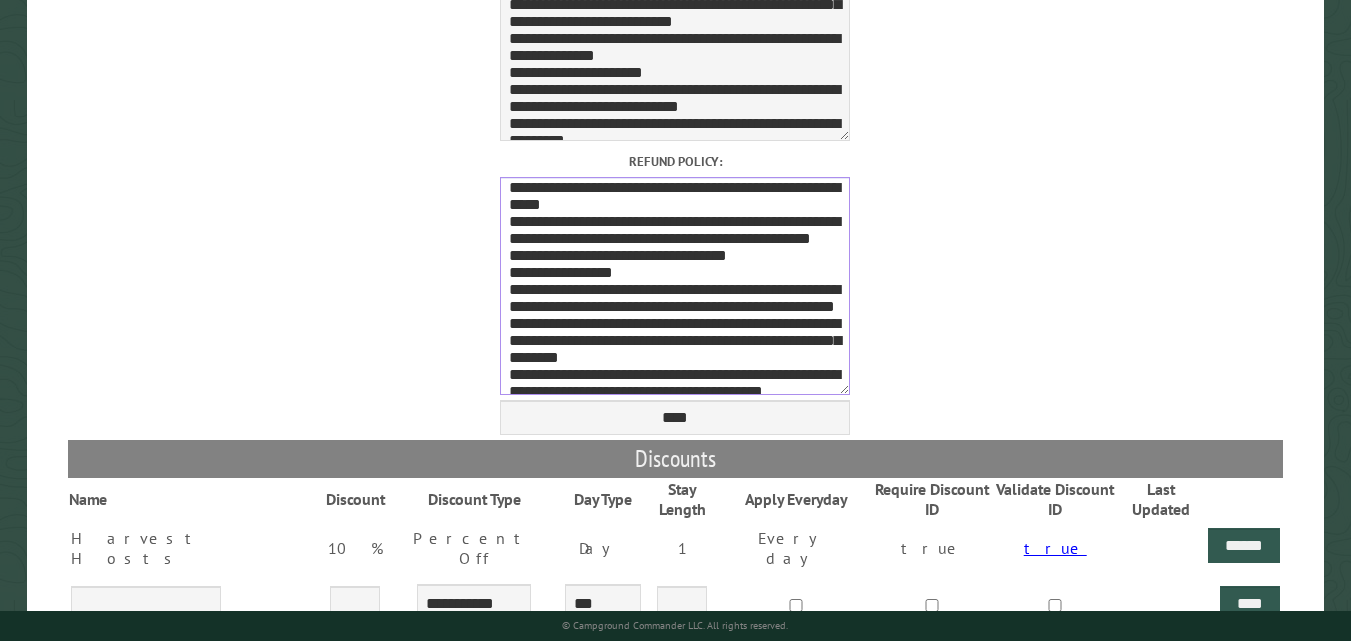 drag, startPoint x: 552, startPoint y: 272, endPoint x: 712, endPoint y: 269, distance: 160.02812 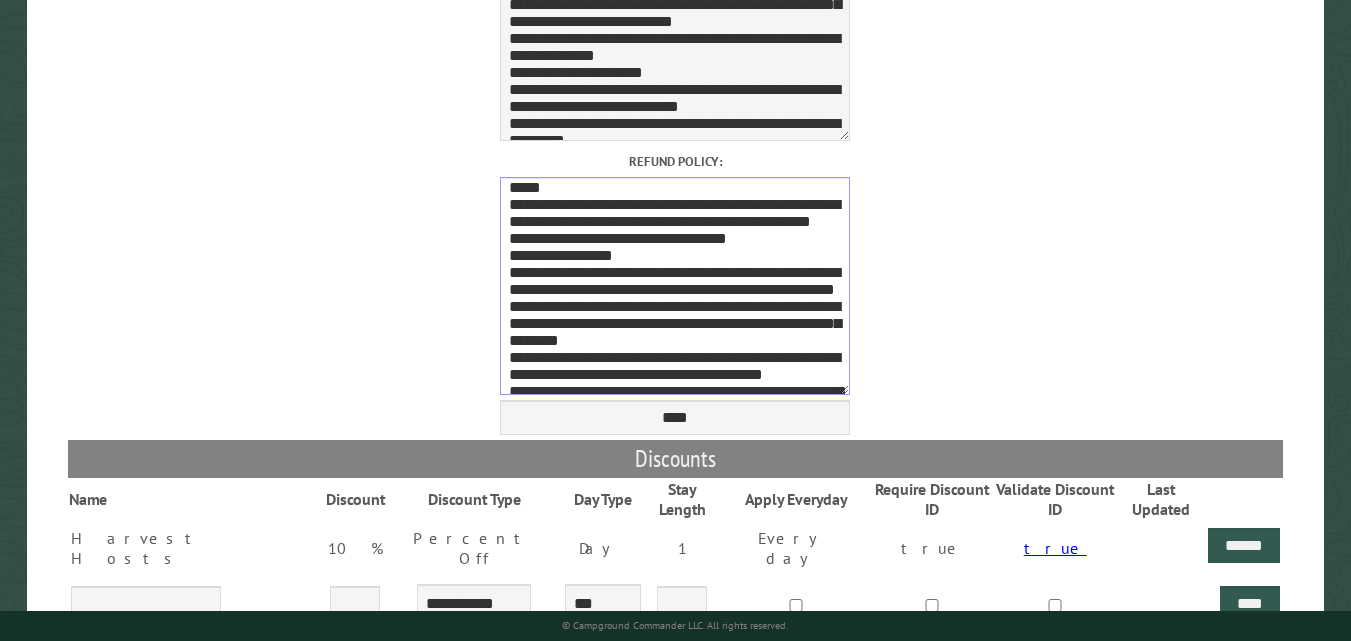 drag, startPoint x: 729, startPoint y: 213, endPoint x: 772, endPoint y: 227, distance: 45.221676 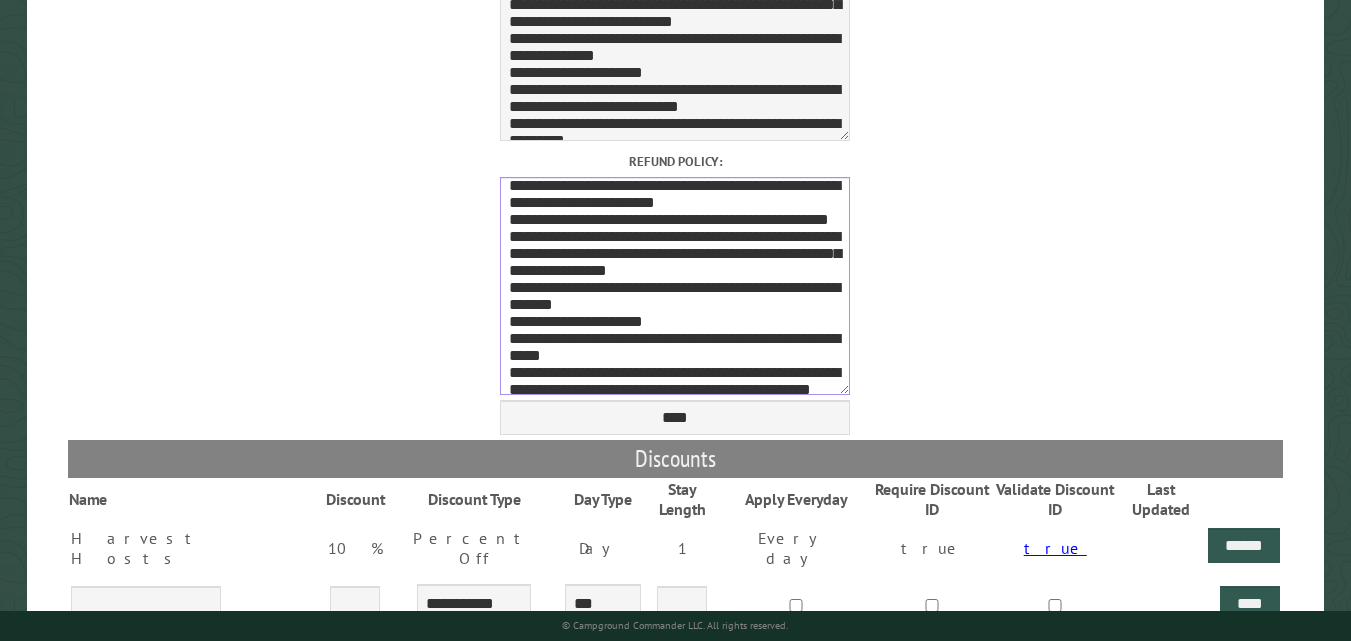 scroll, scrollTop: 300, scrollLeft: 0, axis: vertical 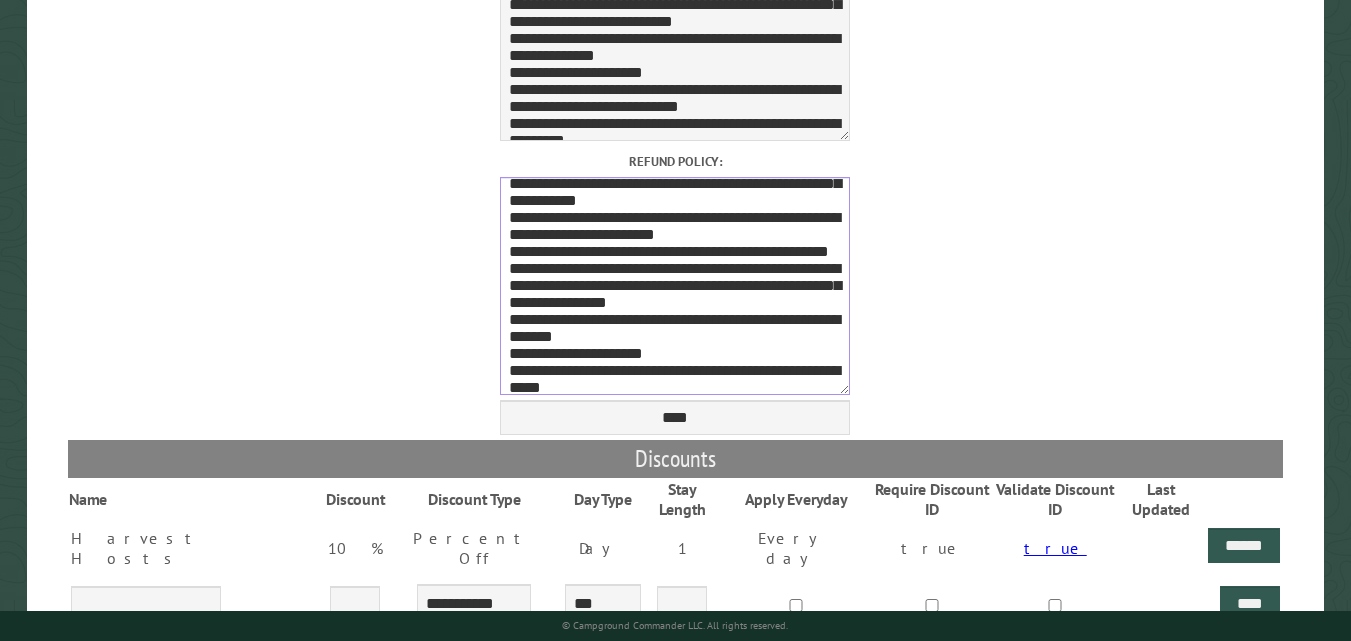 drag, startPoint x: 778, startPoint y: 266, endPoint x: 795, endPoint y: 297, distance: 35.35534 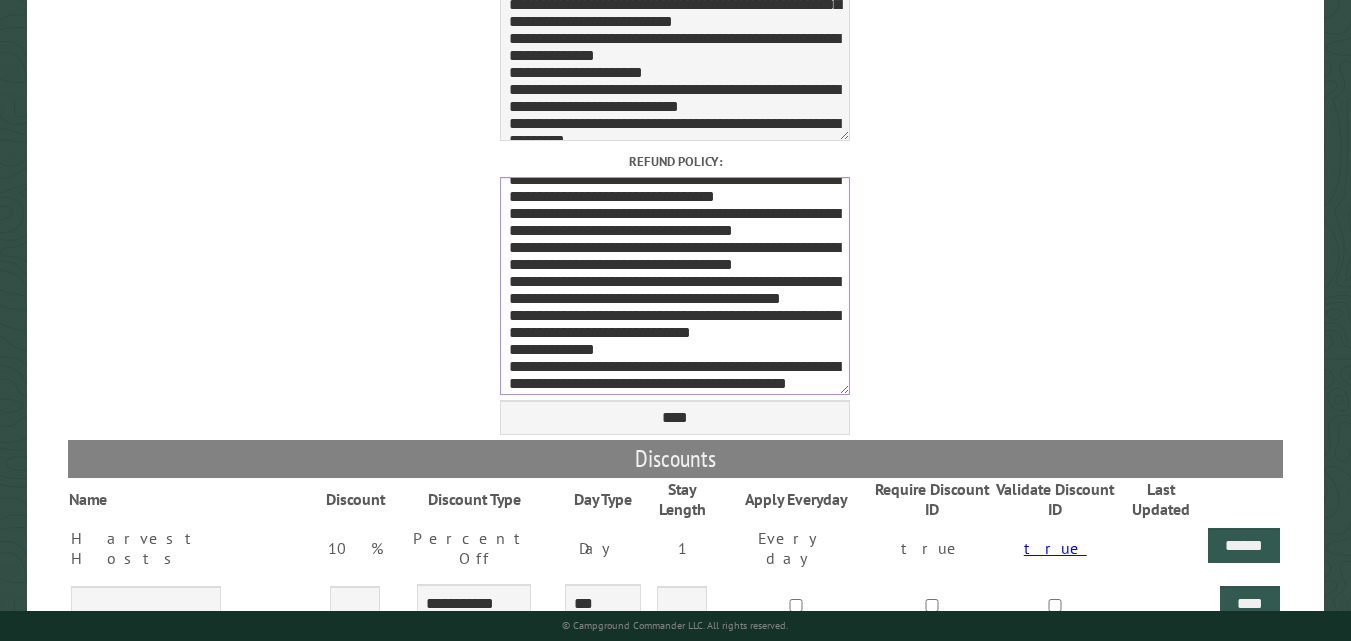 scroll, scrollTop: 0, scrollLeft: 0, axis: both 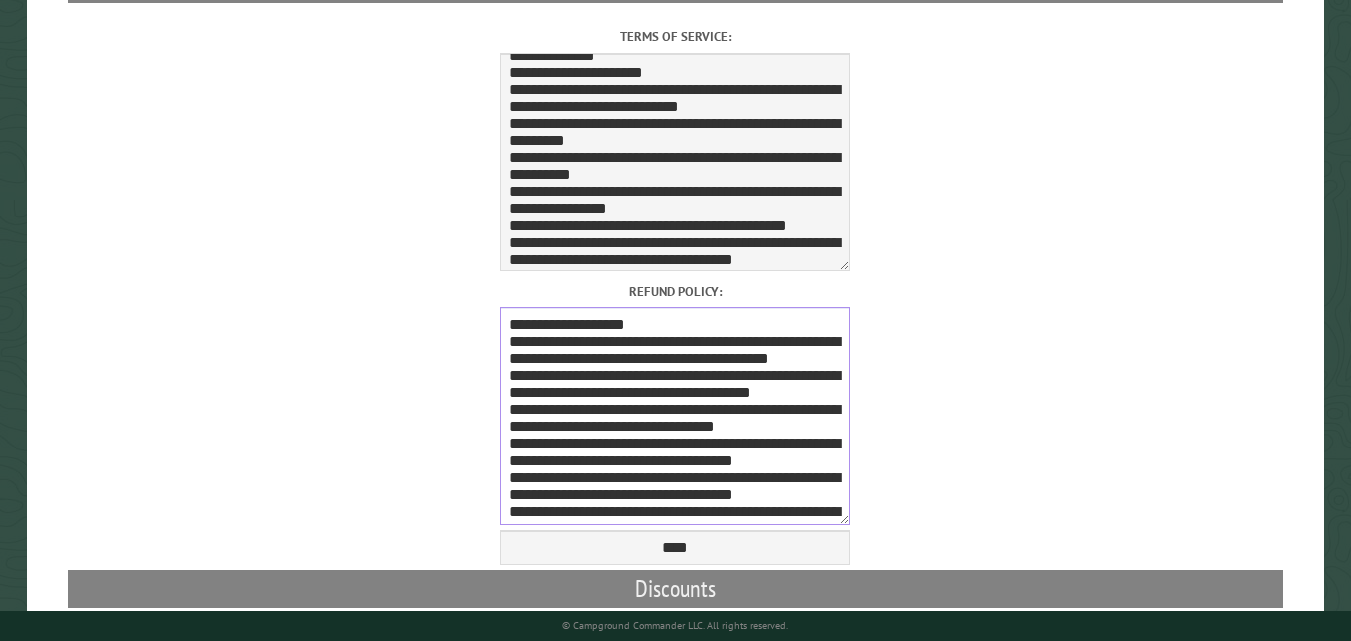 type on "**********" 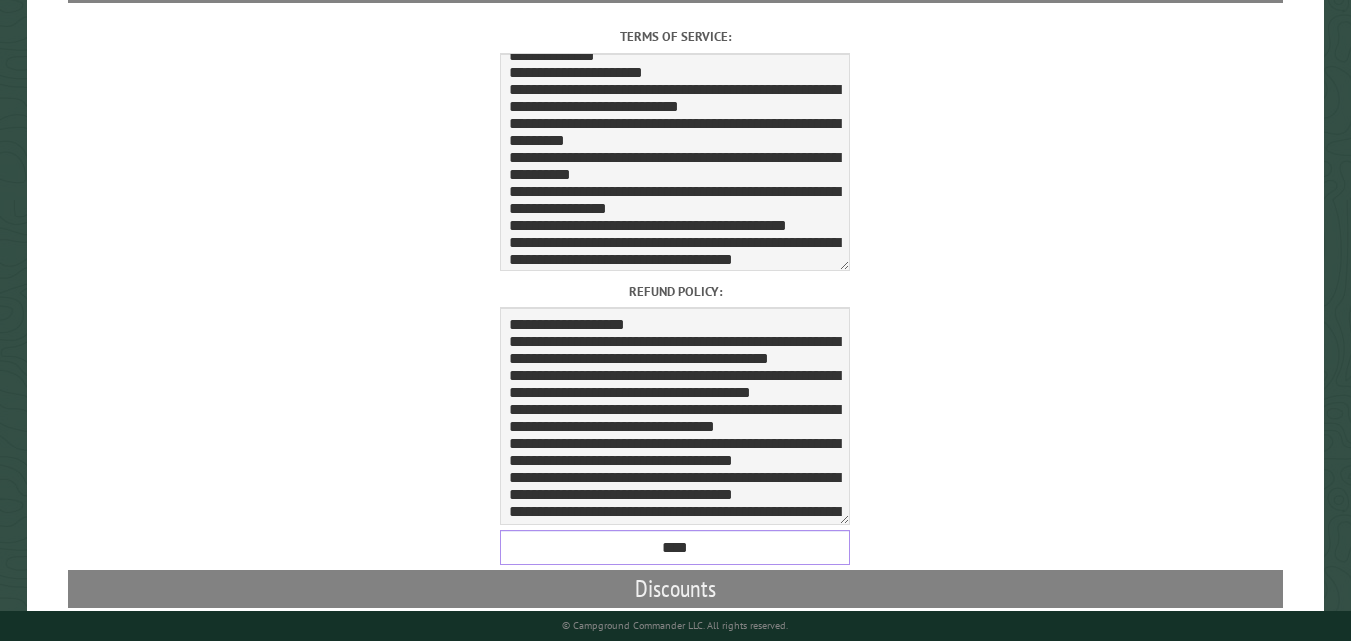 click on "****" at bounding box center (675, 547) 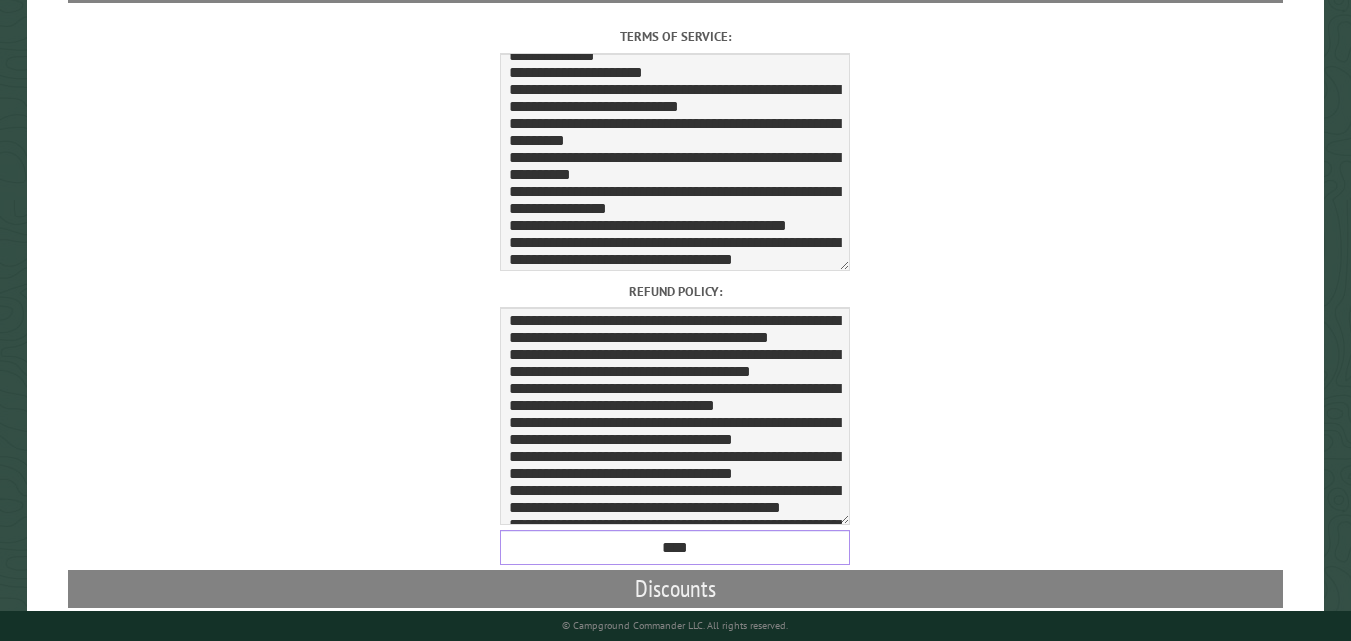 scroll, scrollTop: 0, scrollLeft: 0, axis: both 